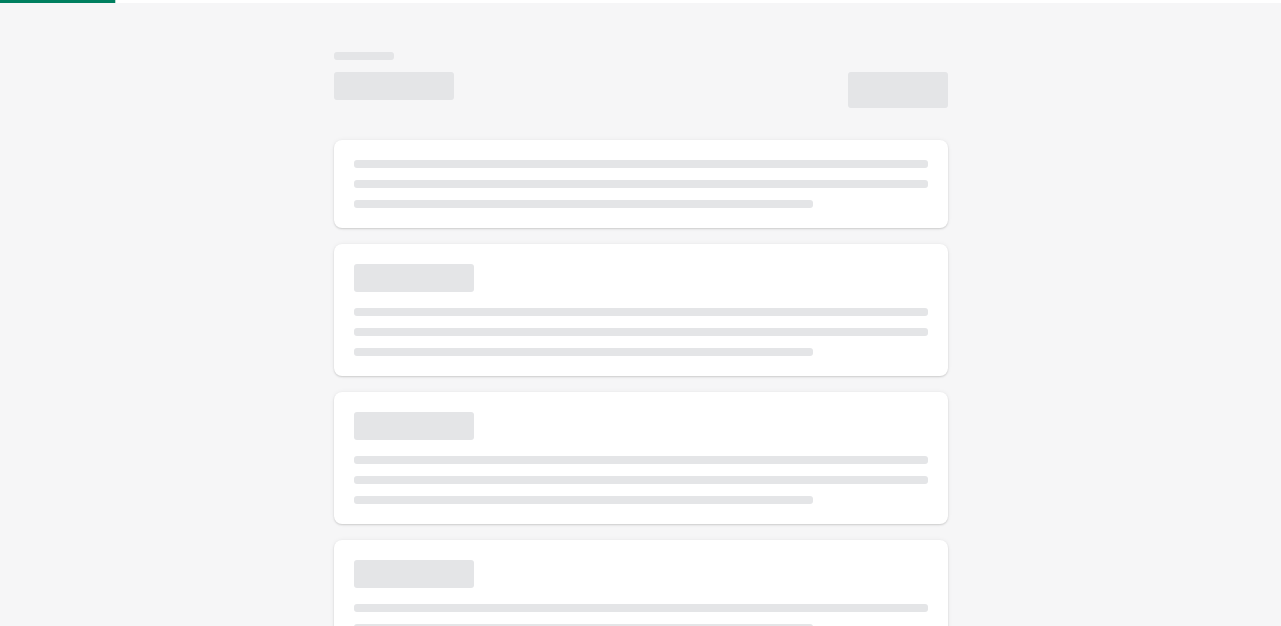 scroll, scrollTop: 0, scrollLeft: 0, axis: both 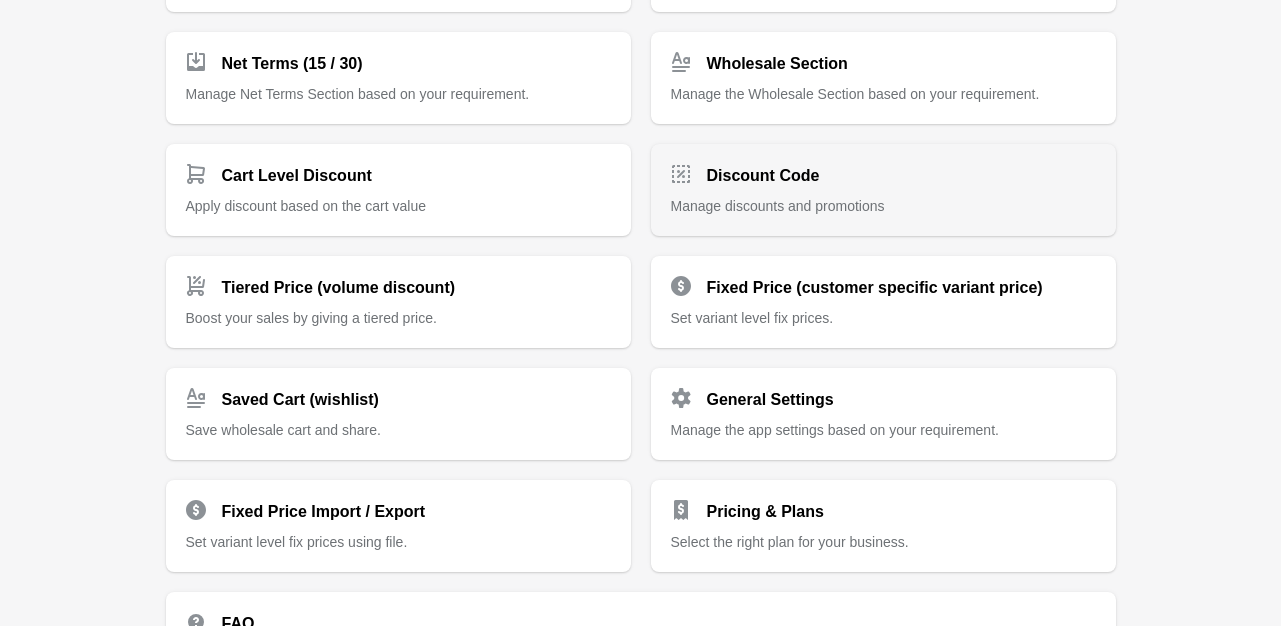 click on "Discount Code" at bounding box center (763, 176) 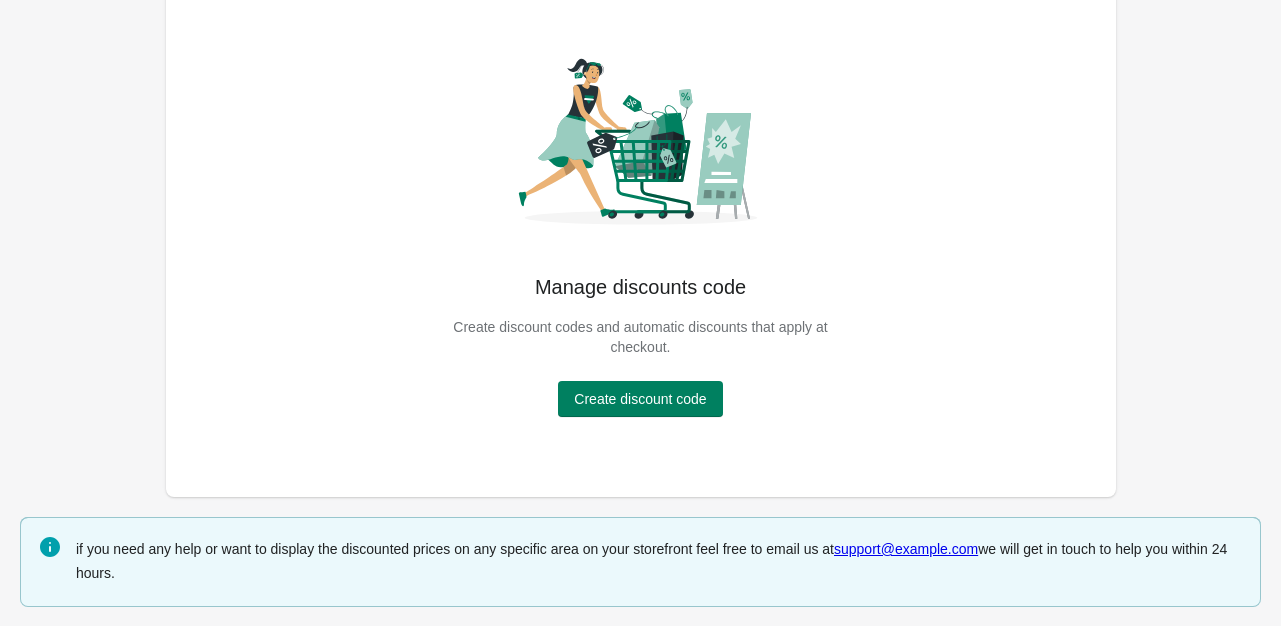 scroll, scrollTop: 0, scrollLeft: 0, axis: both 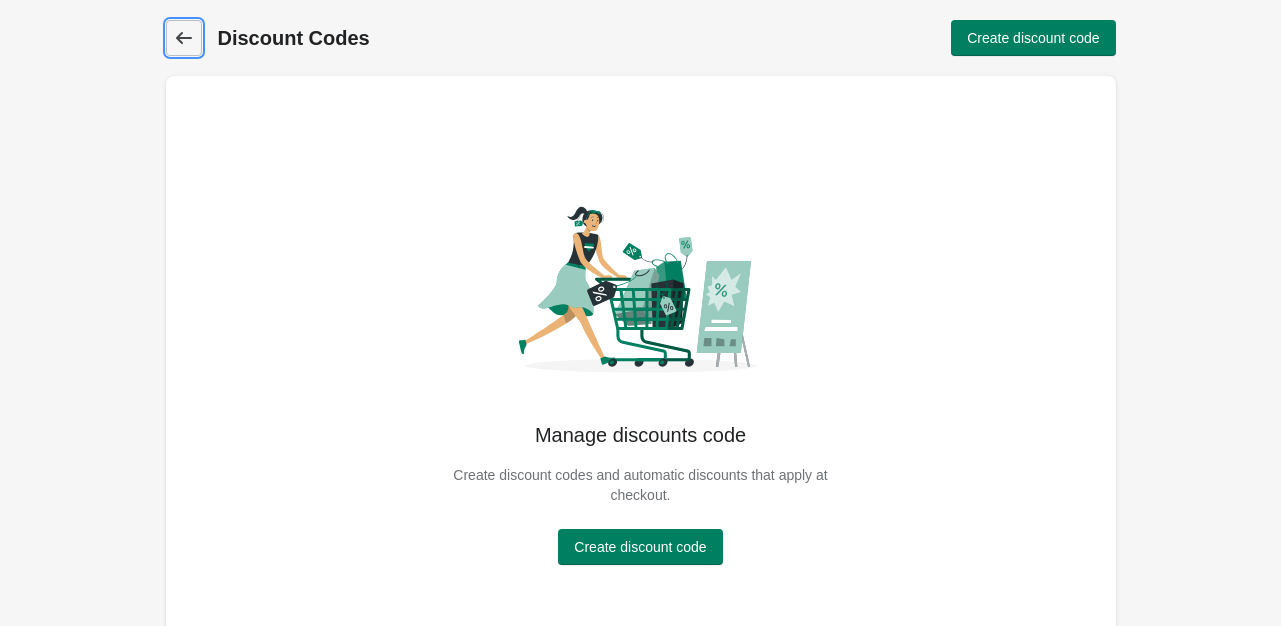 click 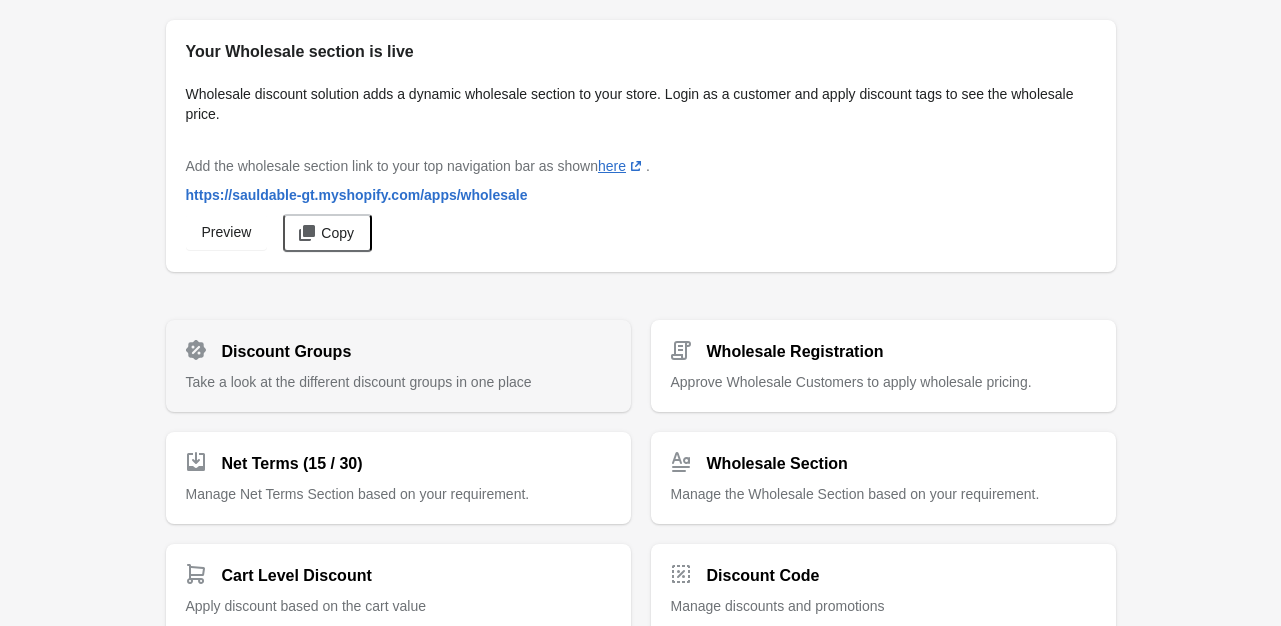 click on "Discount Groups" at bounding box center (287, 352) 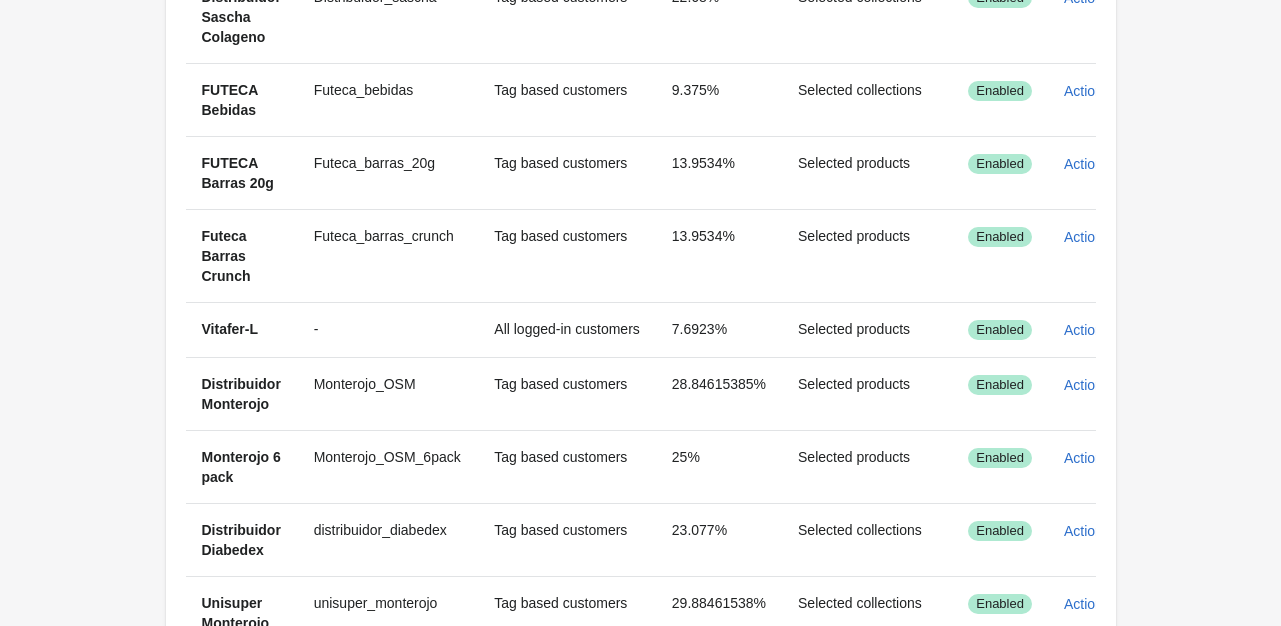 scroll, scrollTop: 900, scrollLeft: 0, axis: vertical 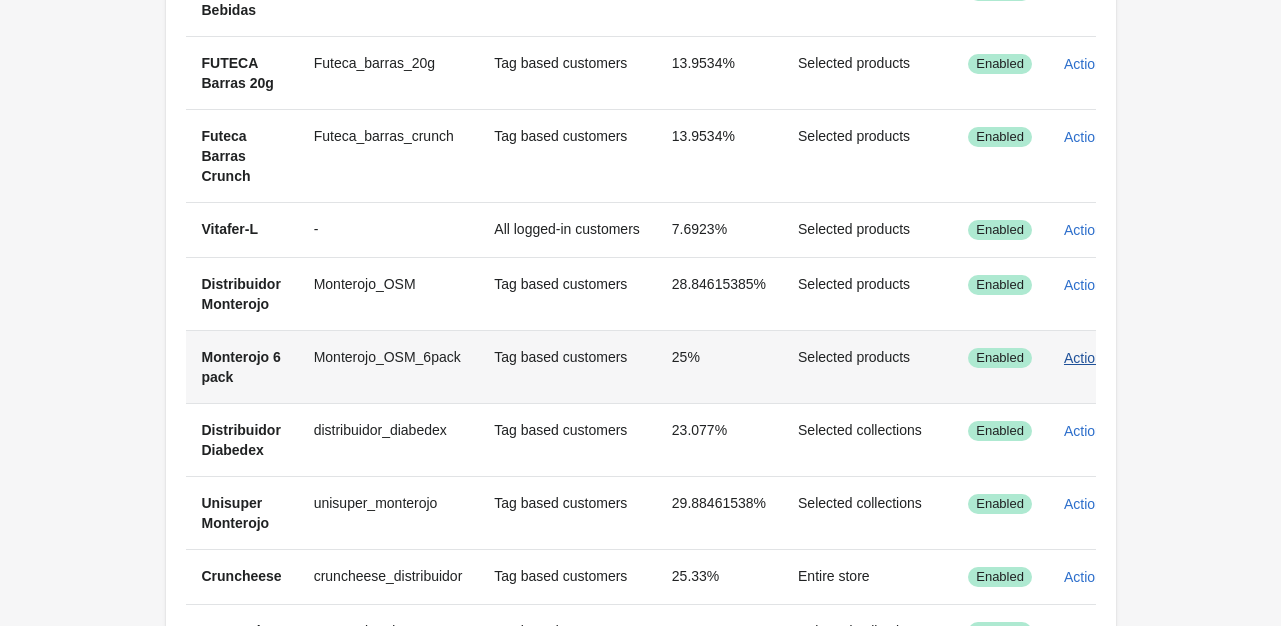 click on "Actions" at bounding box center (1087, 358) 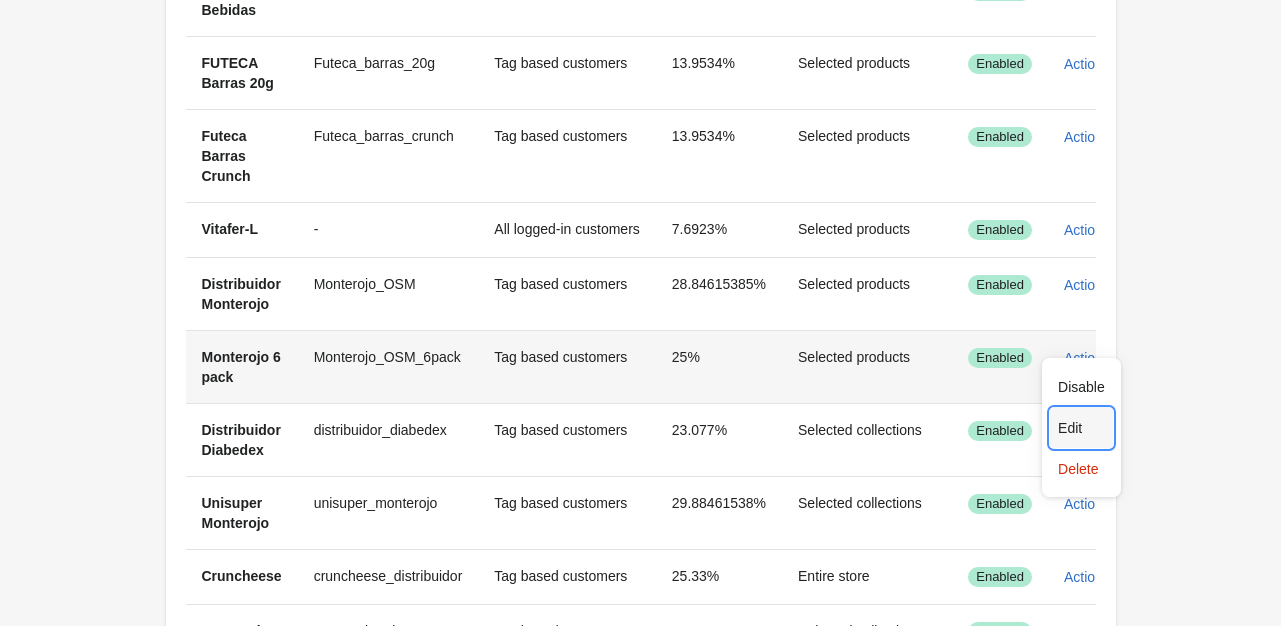 click on "Edit" at bounding box center [1081, 428] 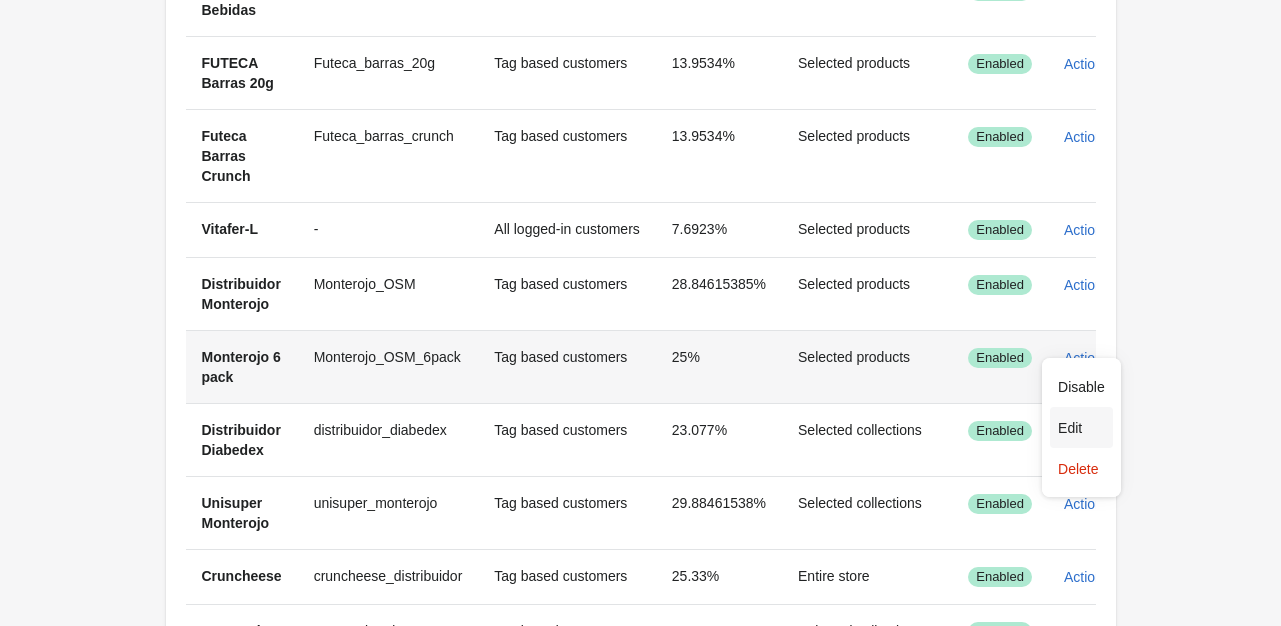 scroll, scrollTop: 252, scrollLeft: 0, axis: vertical 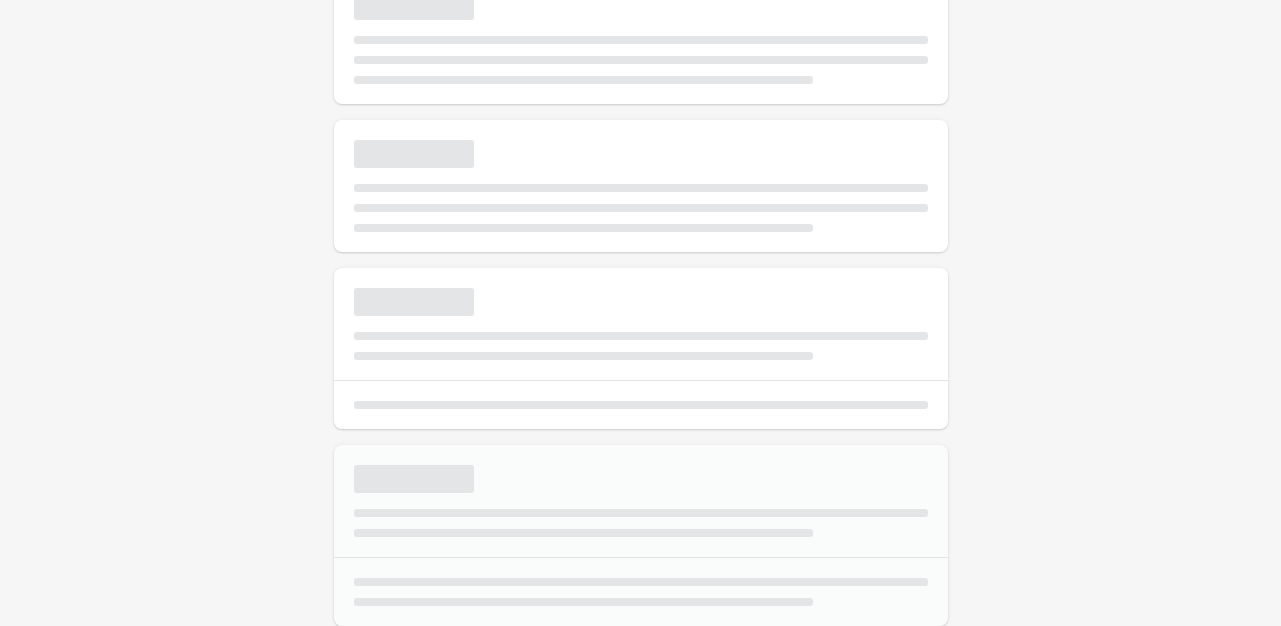 select on "*" 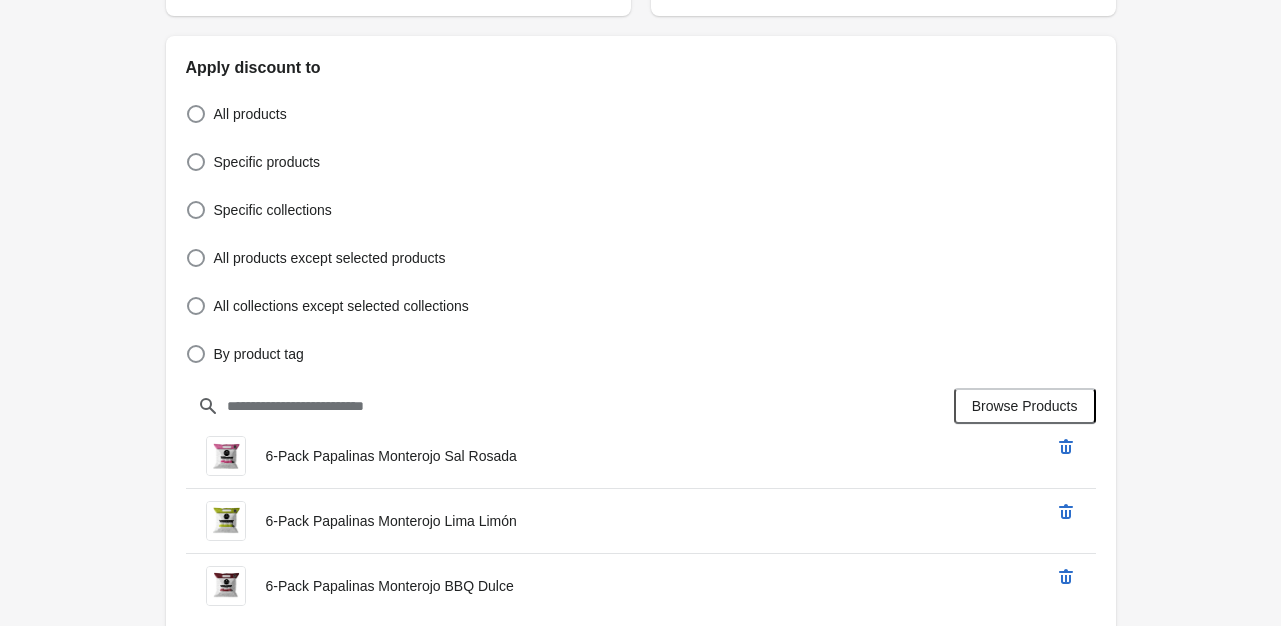scroll, scrollTop: 680, scrollLeft: 0, axis: vertical 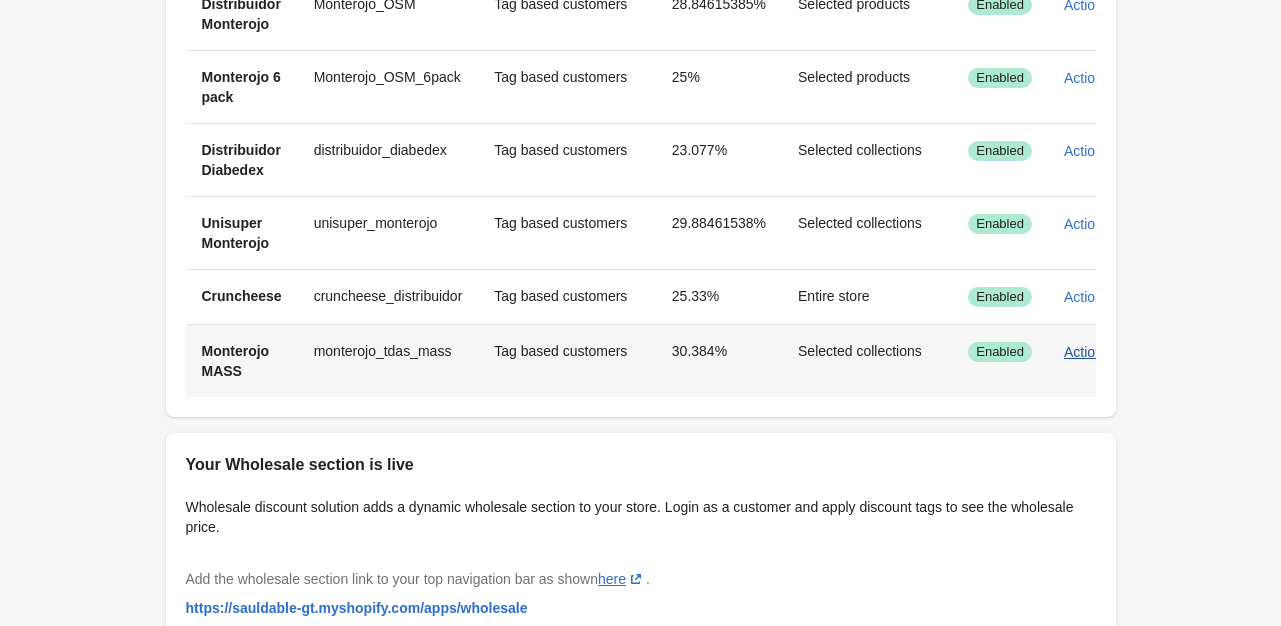 click on "Actions" at bounding box center (1087, 352) 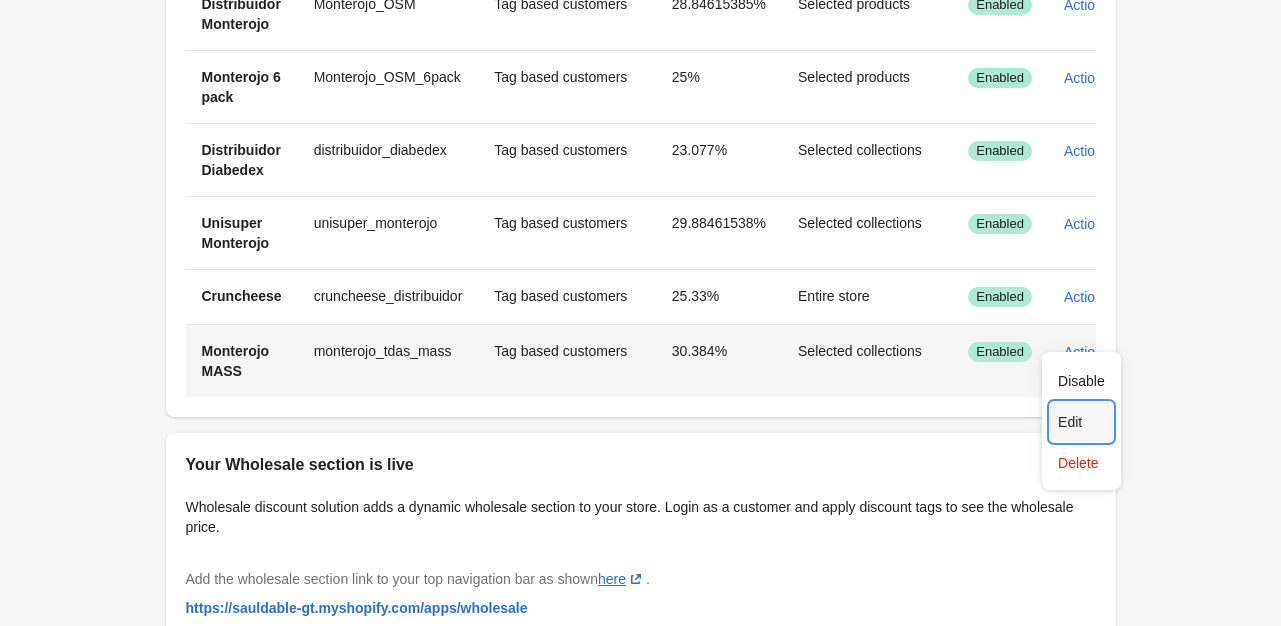 click on "Edit" at bounding box center [1081, 422] 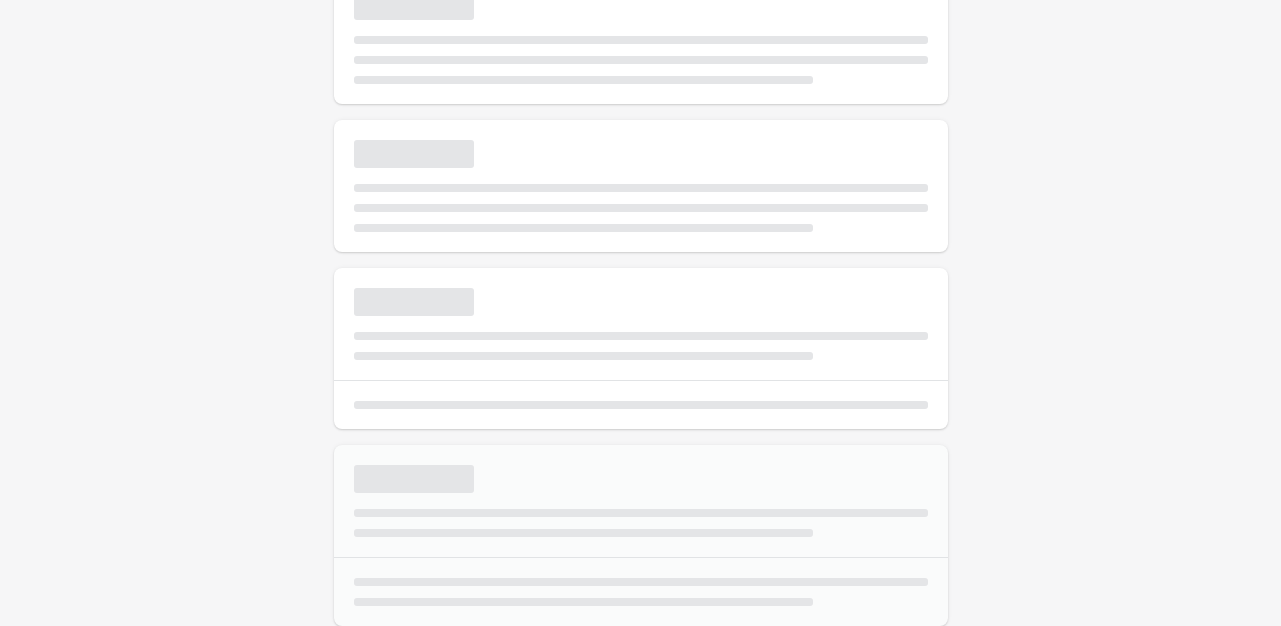 select on "*" 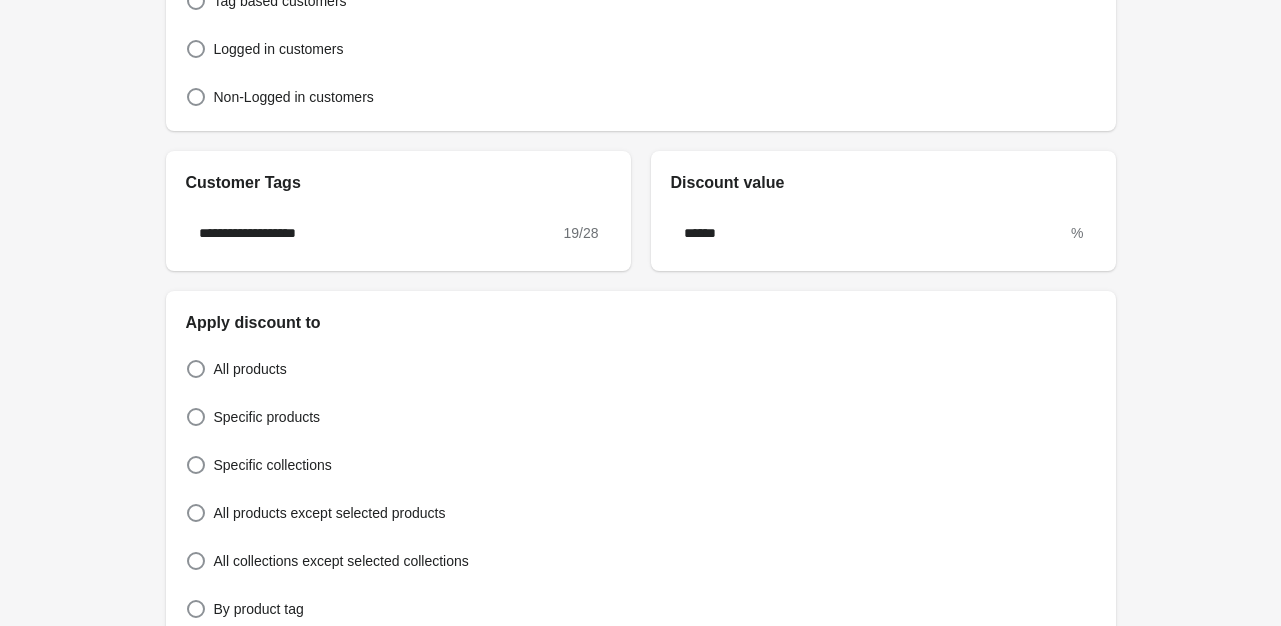 scroll, scrollTop: 280, scrollLeft: 0, axis: vertical 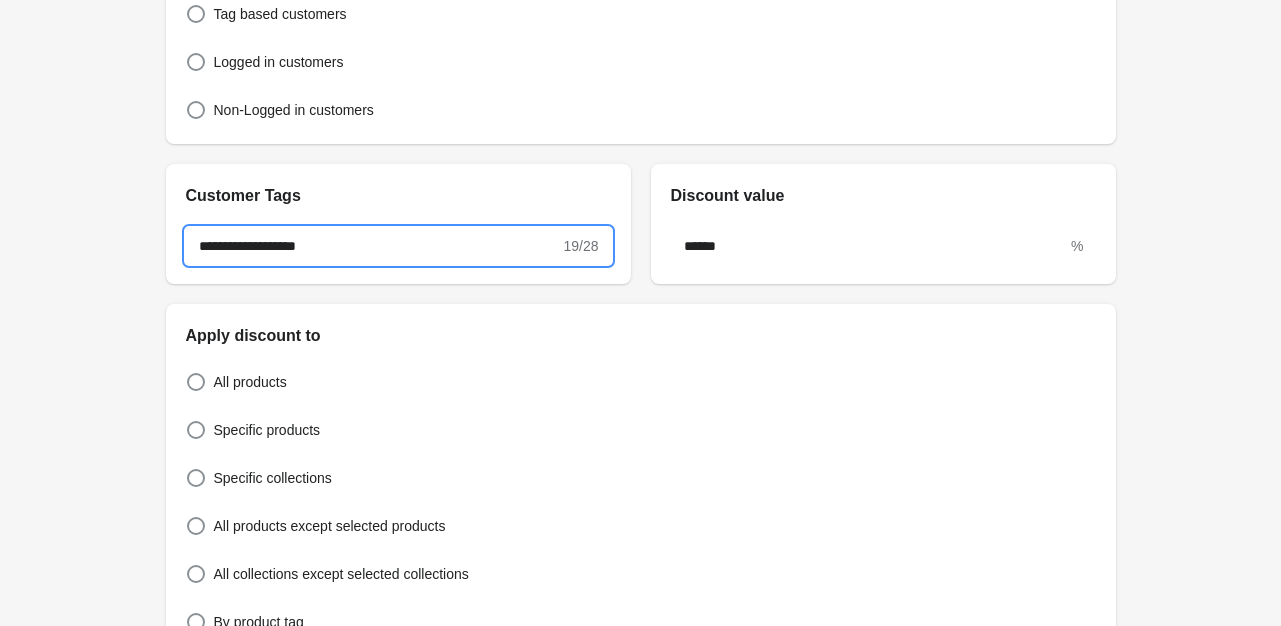 click on "**********" at bounding box center [373, 246] 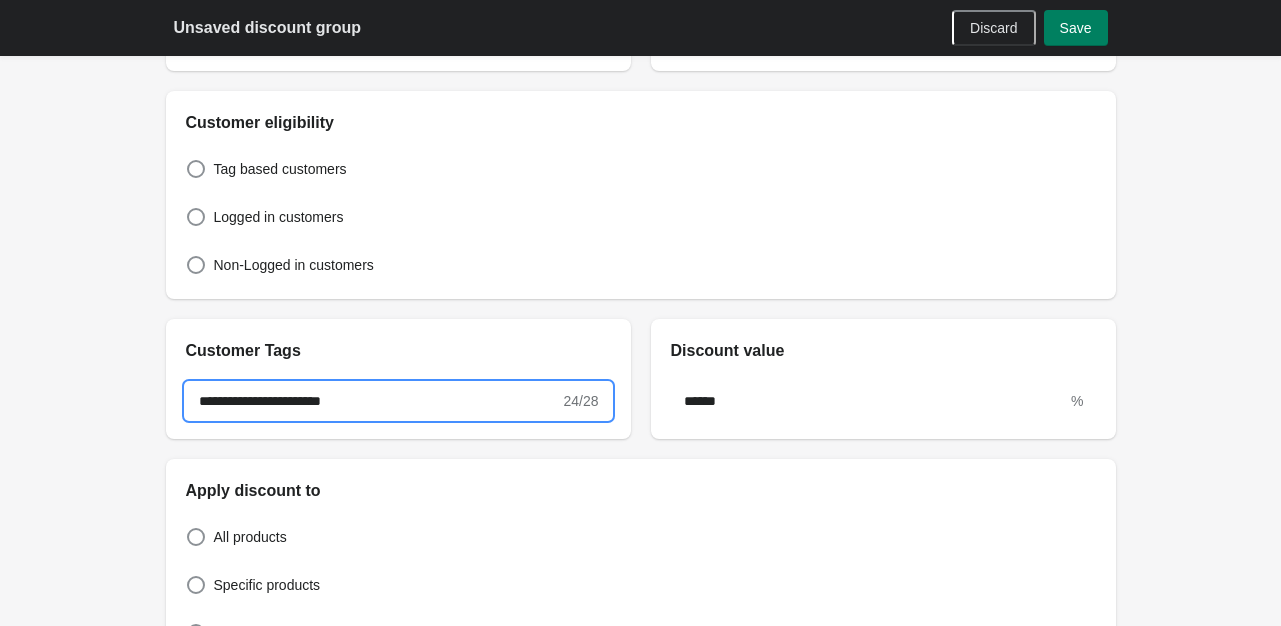 scroll, scrollTop: 0, scrollLeft: 0, axis: both 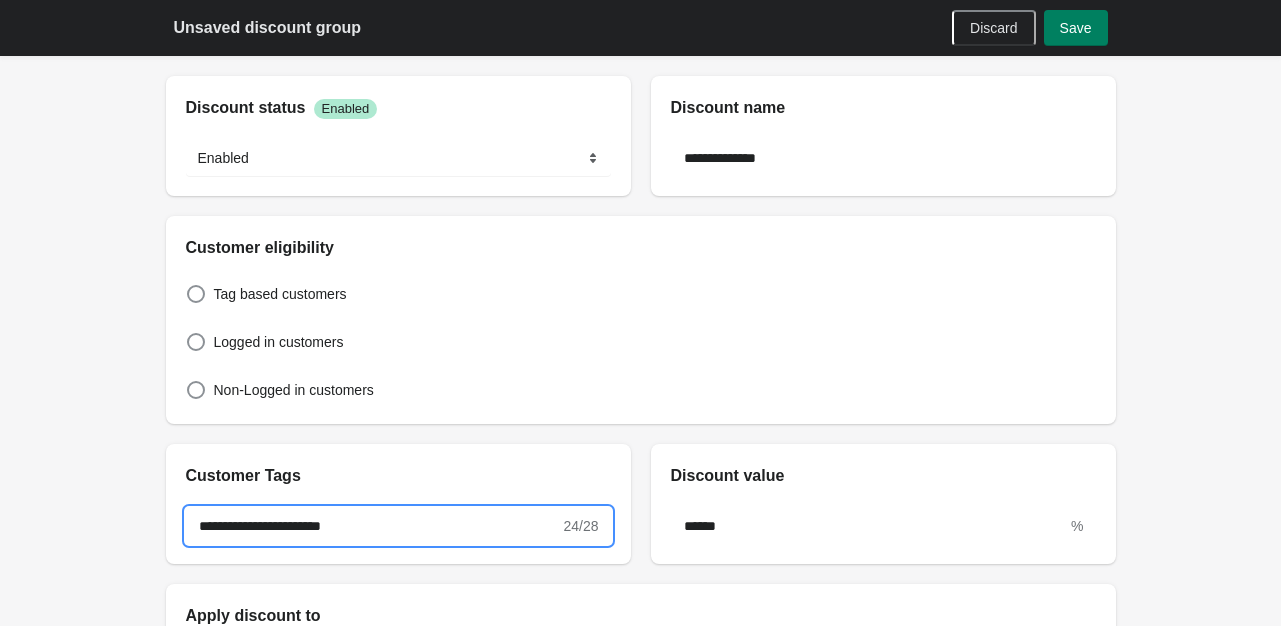 type on "**********" 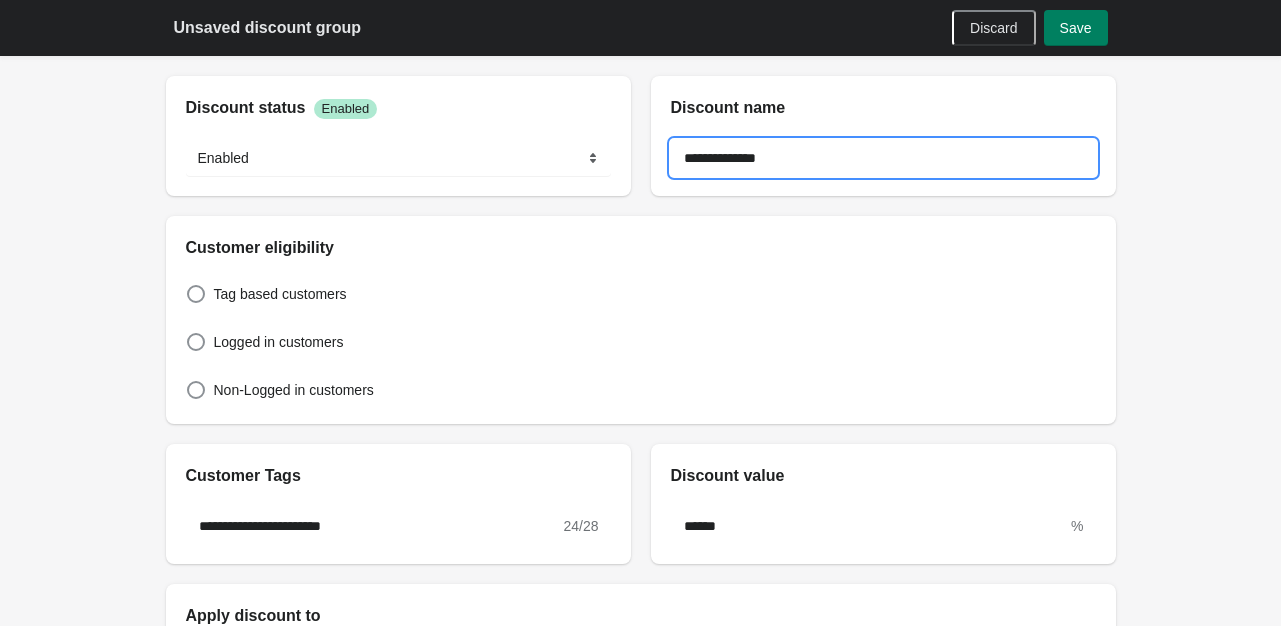 click on "**********" at bounding box center [883, 158] 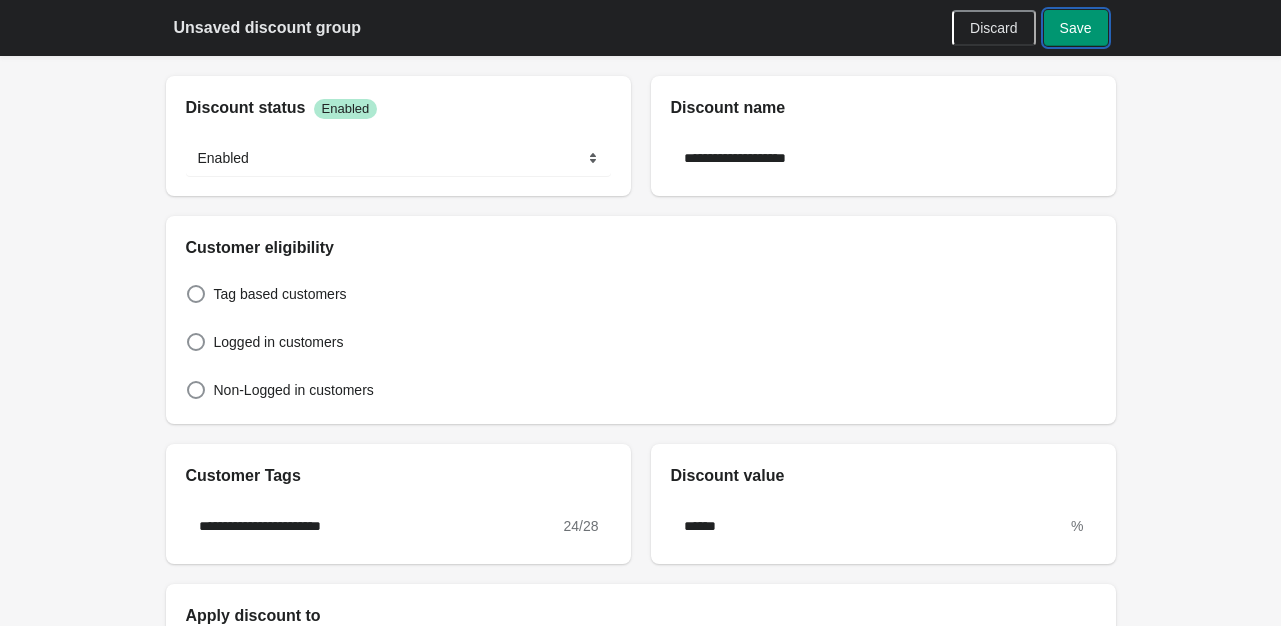 click on "Save" at bounding box center (1076, 28) 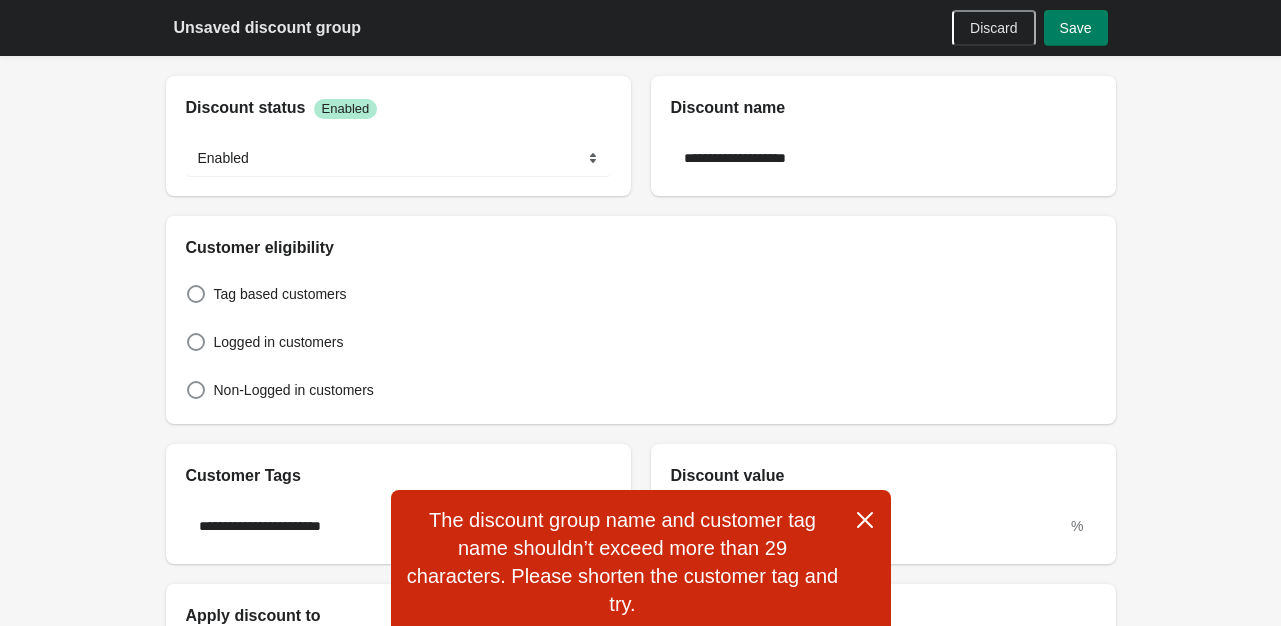 click 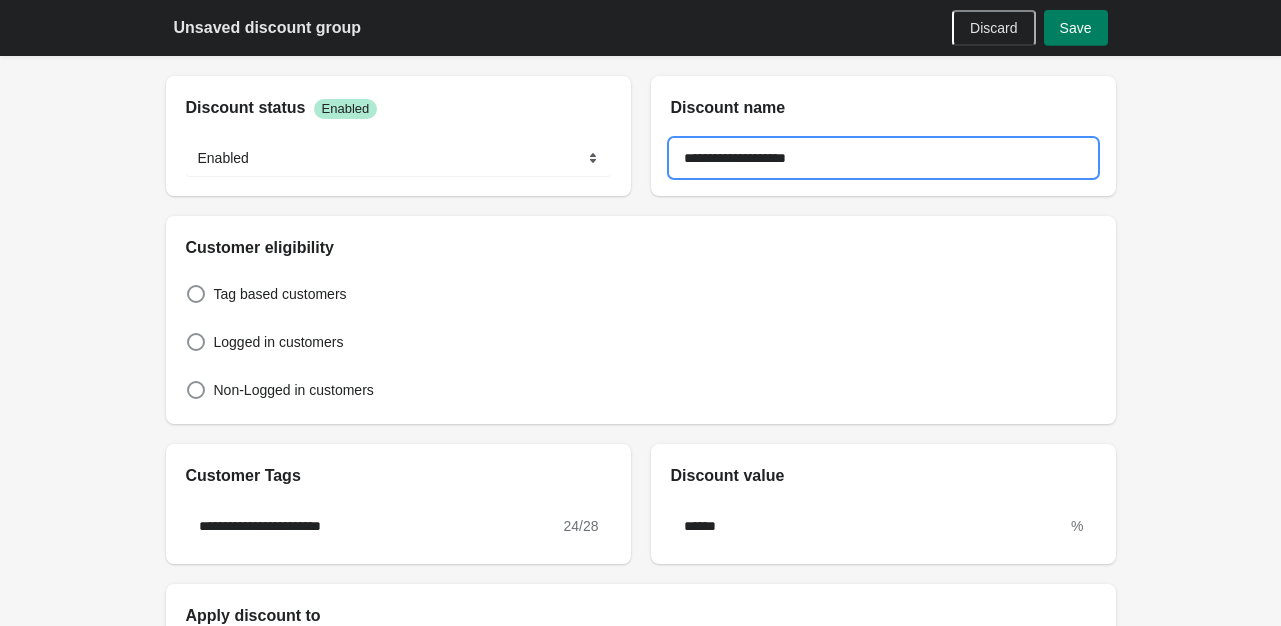 click on "**********" at bounding box center (883, 158) 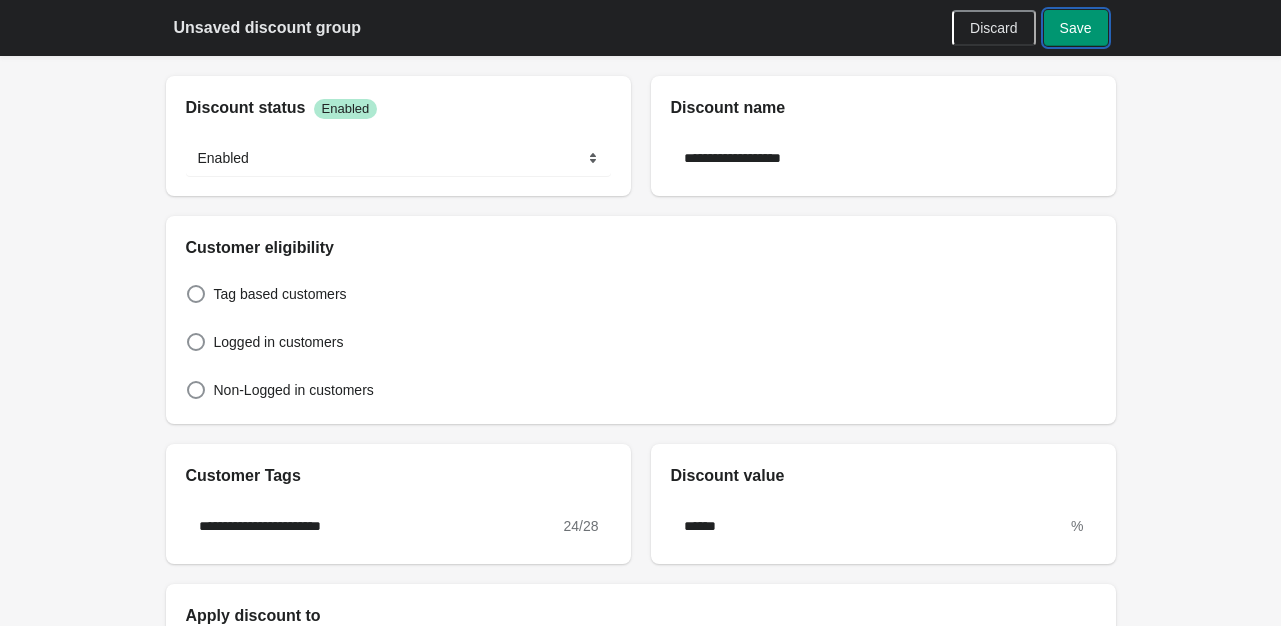 click on "Save" at bounding box center (1076, 28) 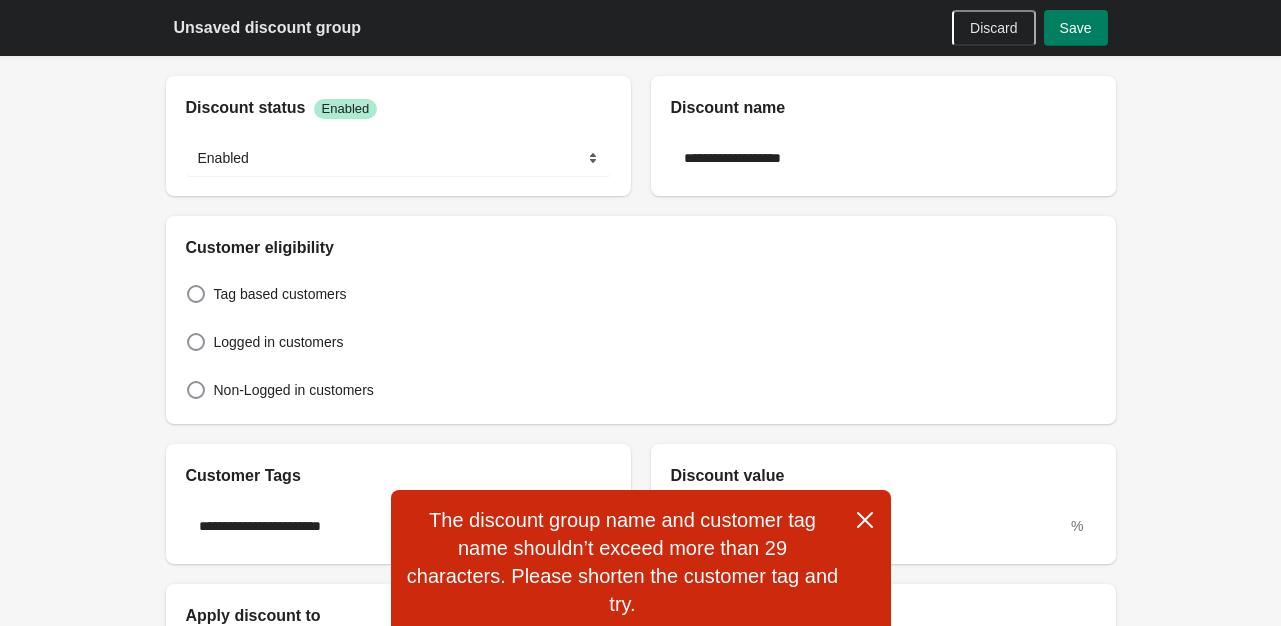 click at bounding box center [865, 518] 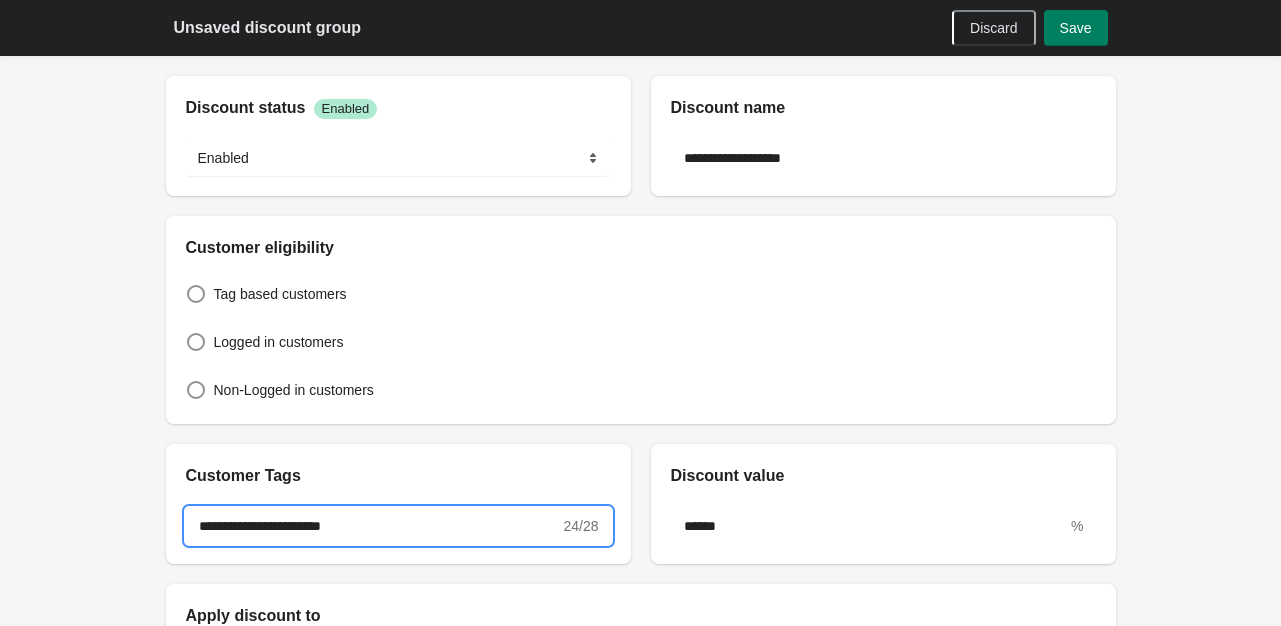 click on "**********" at bounding box center [373, 526] 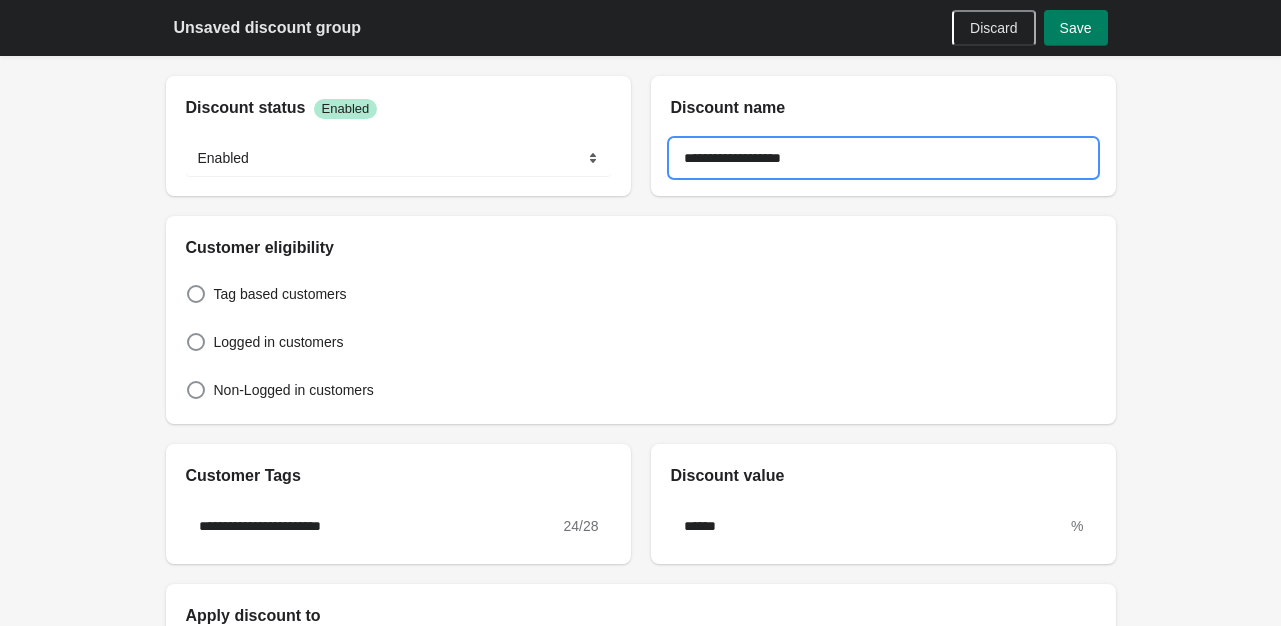 click on "**********" at bounding box center (883, 158) 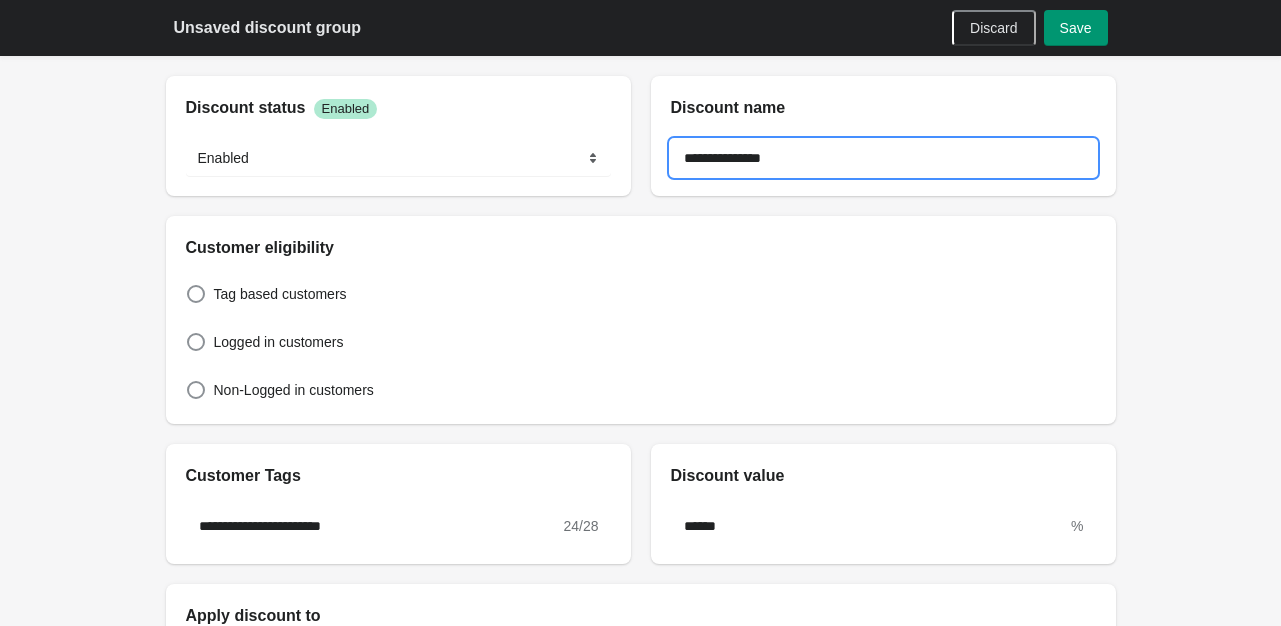 type on "**********" 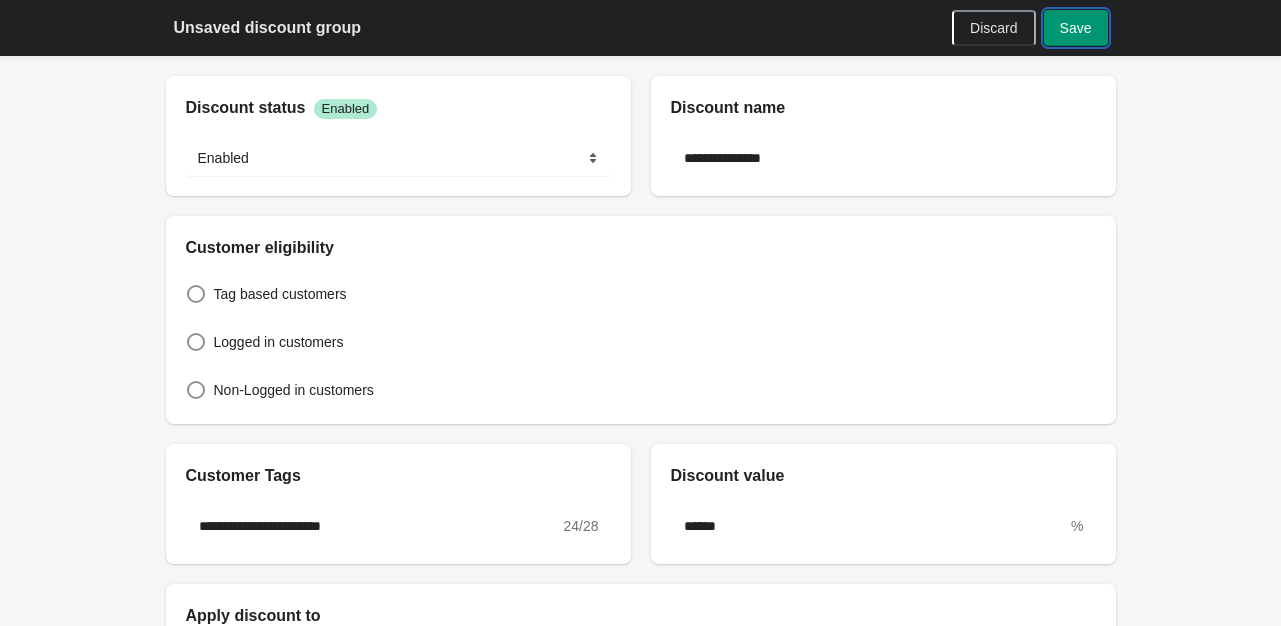 click on "Save" at bounding box center [1076, 28] 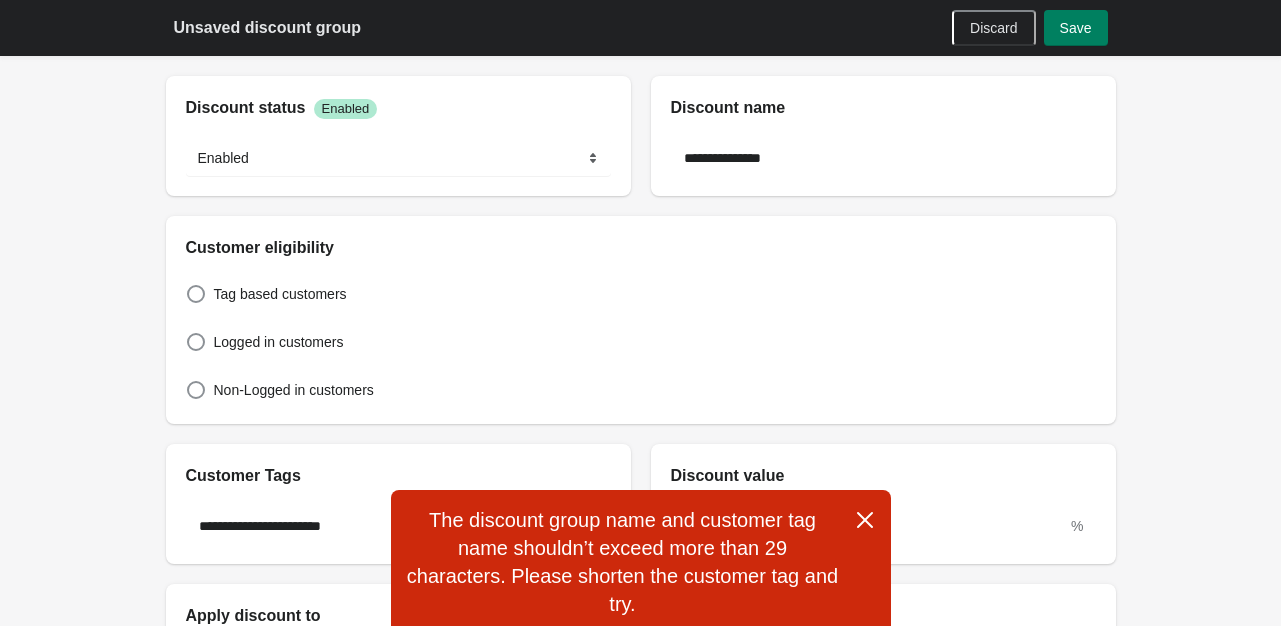 click on "**********" at bounding box center (640, 977) 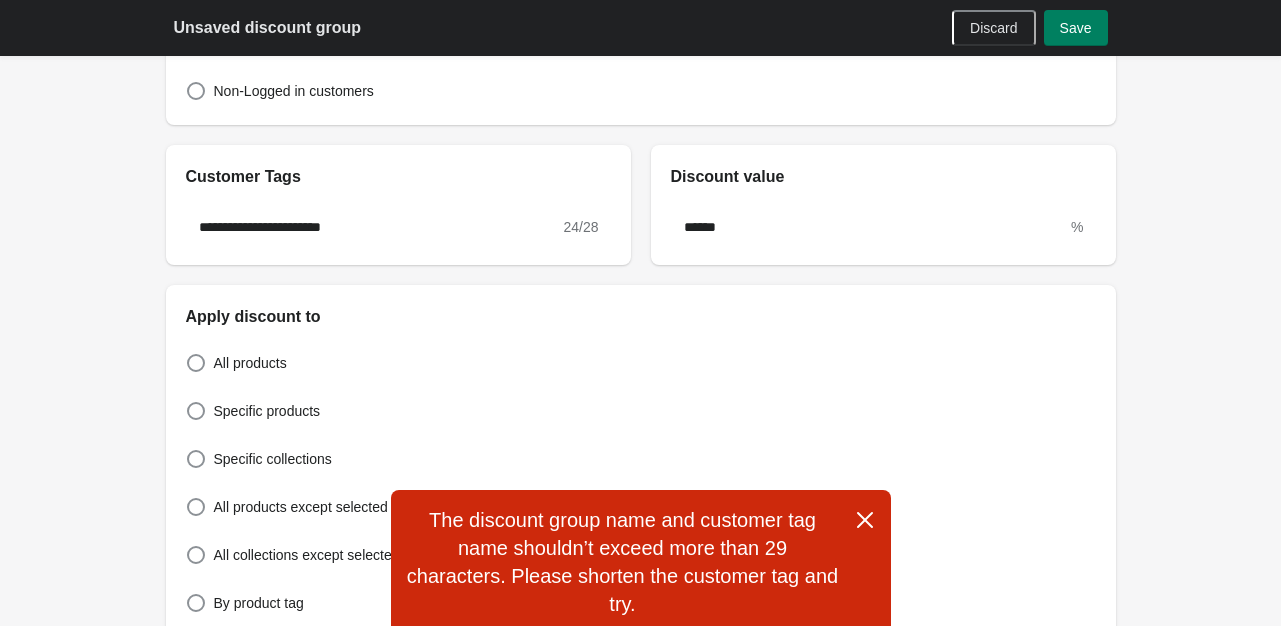 scroll, scrollTop: 300, scrollLeft: 0, axis: vertical 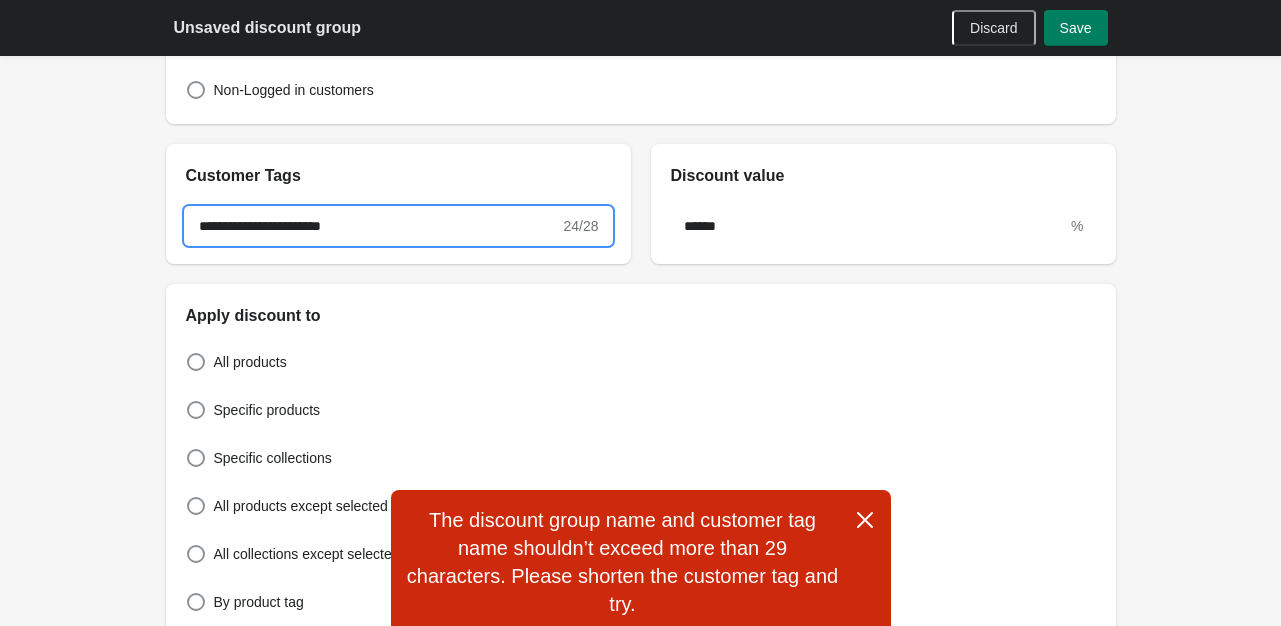 click on "**********" at bounding box center (373, 226) 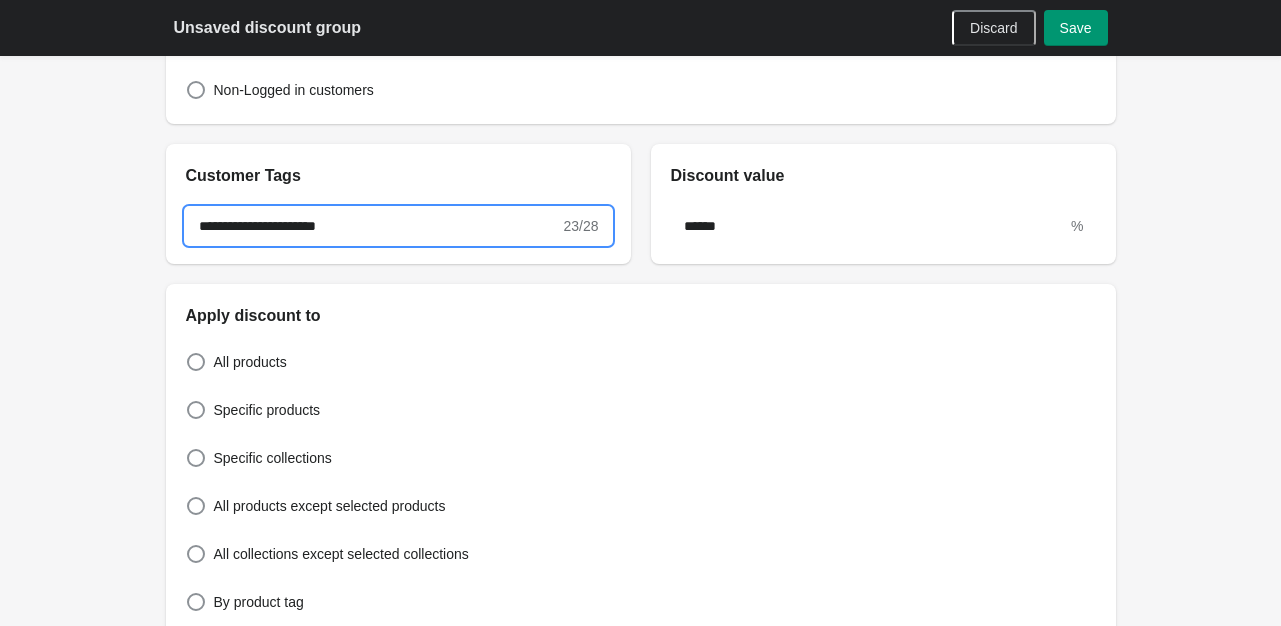 type on "**********" 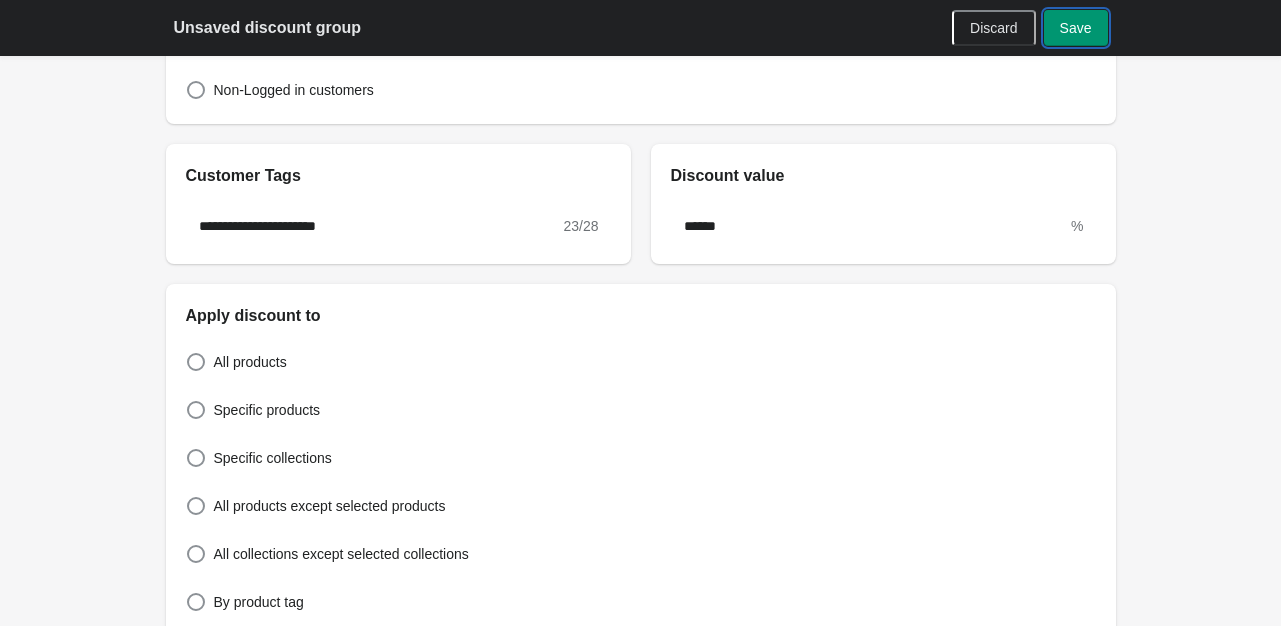 click on "Save" at bounding box center (1076, 28) 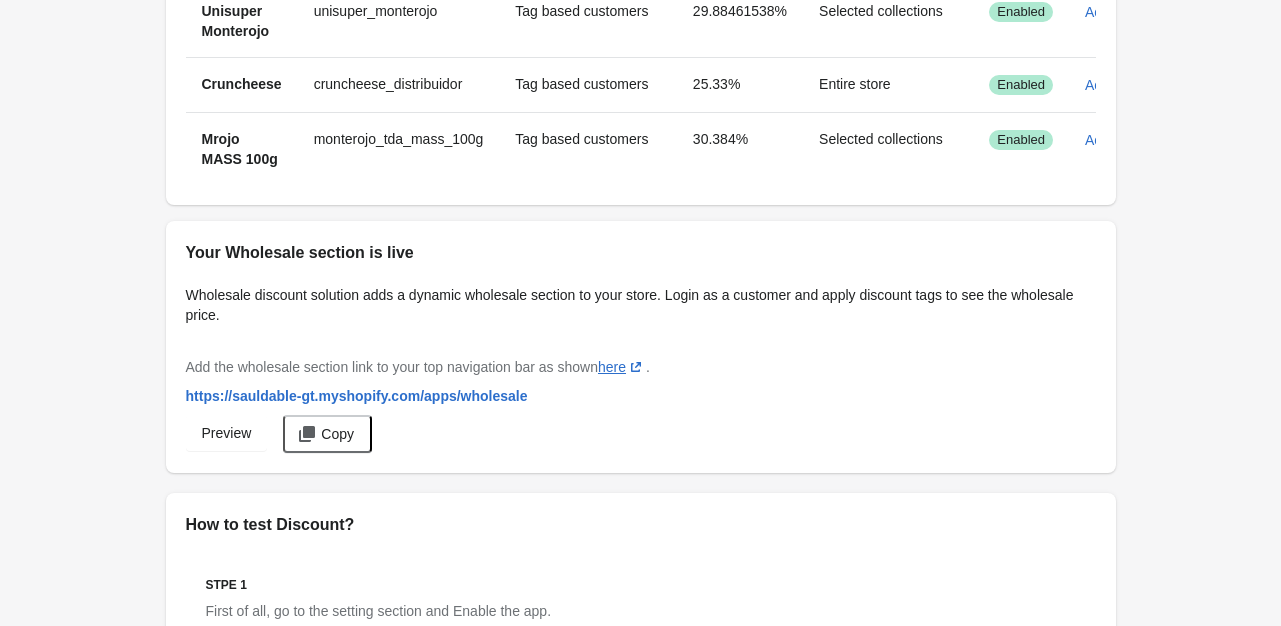 scroll, scrollTop: 1400, scrollLeft: 0, axis: vertical 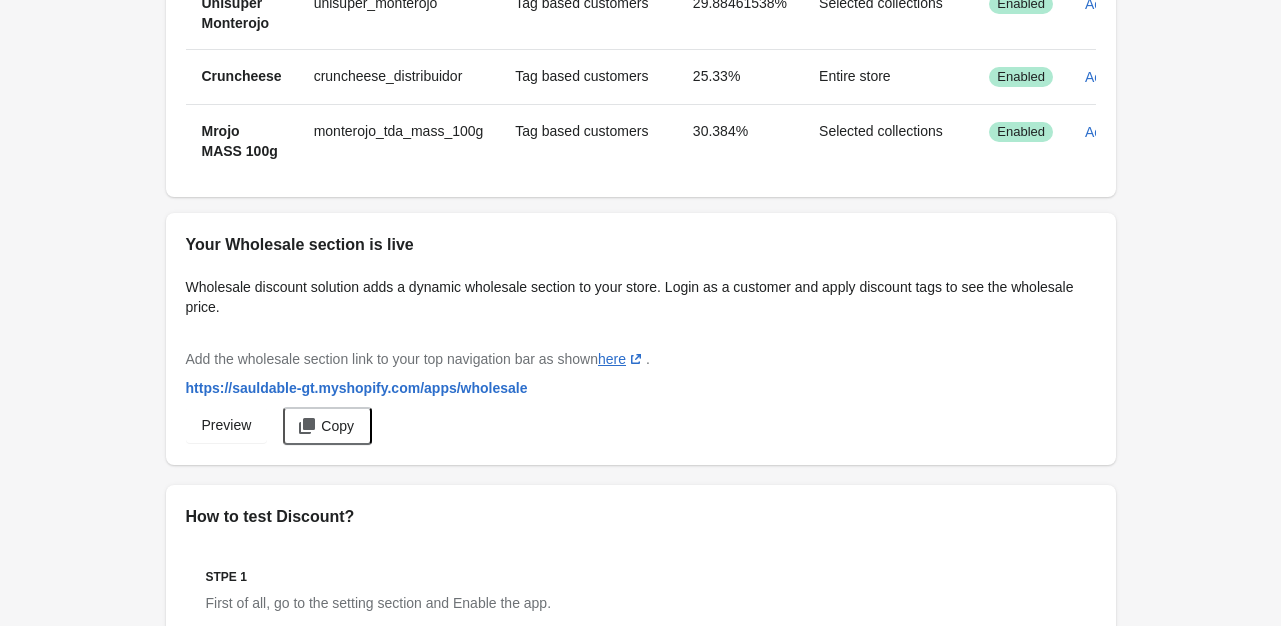 click on "Discount groups Discount groups Create discount group Filter items sort ascending by Name sort descending by Customer tag Customer eligibility sort descending by Discount sort descending by Apply discount to Status   Distribuidor ONE Bars Distribuidor_onebars Tag based customers 13.9534% Selected collections Success Enabled Actions Distribuidor LIFEAID Distribuidor_lifeaid Tag based customers 6.25% Selected collections Success Enabled Actions Distribuidor Sascha Proteina Distribuidor_sascha Tag based customers 16.666666% Selected collections Success Enabled Actions Distribuidor Sascha BCAA Distribuidor_sascha Tag based customers 20% Selected collections Success Enabled Actions Distribuidor Sascha FIT9 Distribuidor_sascha Tag based customers 22.680412% Selected collections Success Enabled Actions Distribuidor Sascha Restore Distribuidor_sascha Tag based customers 22.68041% Selected collections Success Enabled Actions Distribuidor Sascha Colageno Distribuidor_sascha Tag based customers 22.68% Success Enabled" at bounding box center [640, -197] 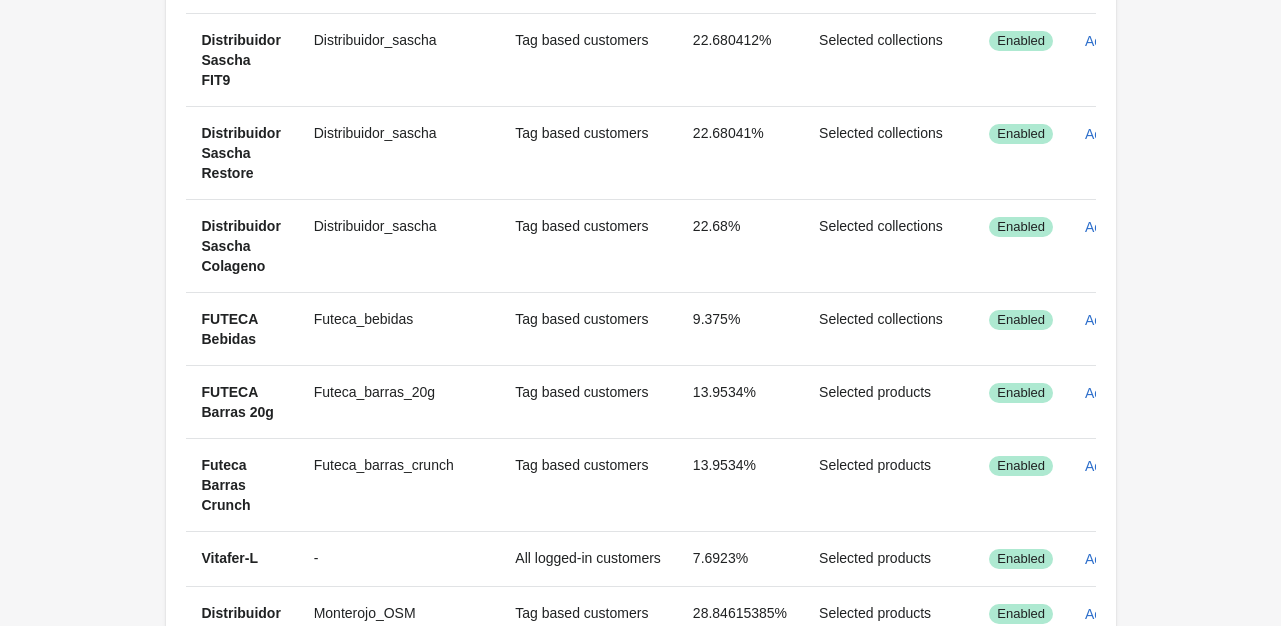 scroll, scrollTop: 0, scrollLeft: 0, axis: both 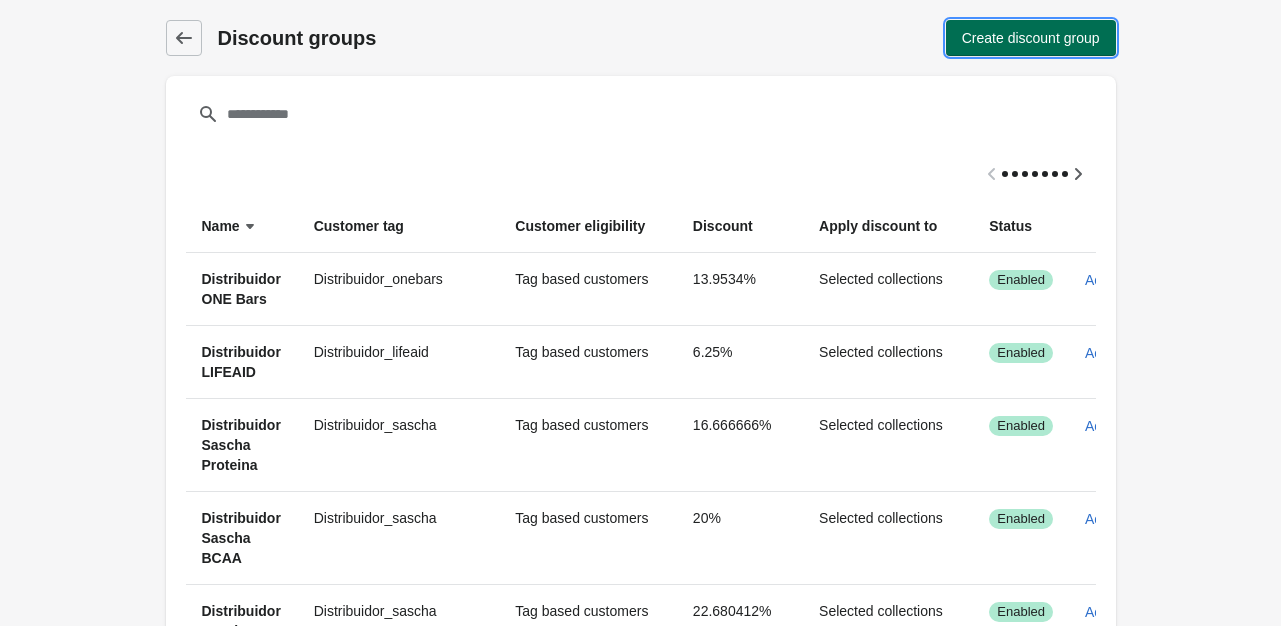 click on "Create discount group" at bounding box center [1031, 38] 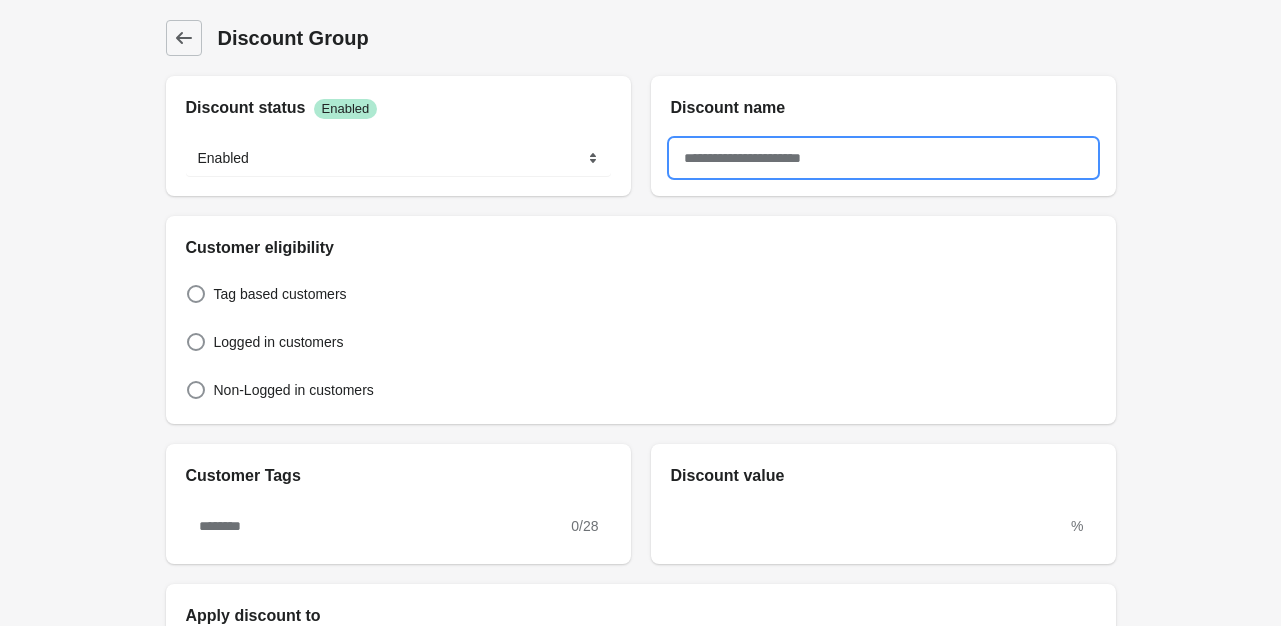click at bounding box center (883, 158) 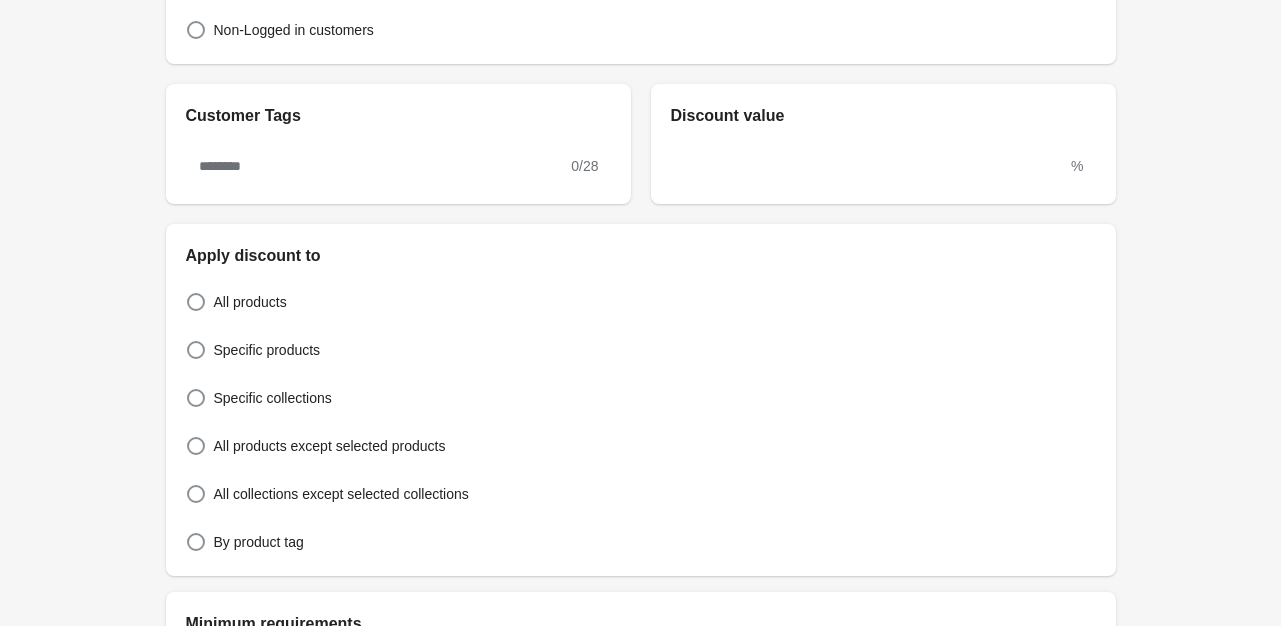 scroll, scrollTop: 400, scrollLeft: 0, axis: vertical 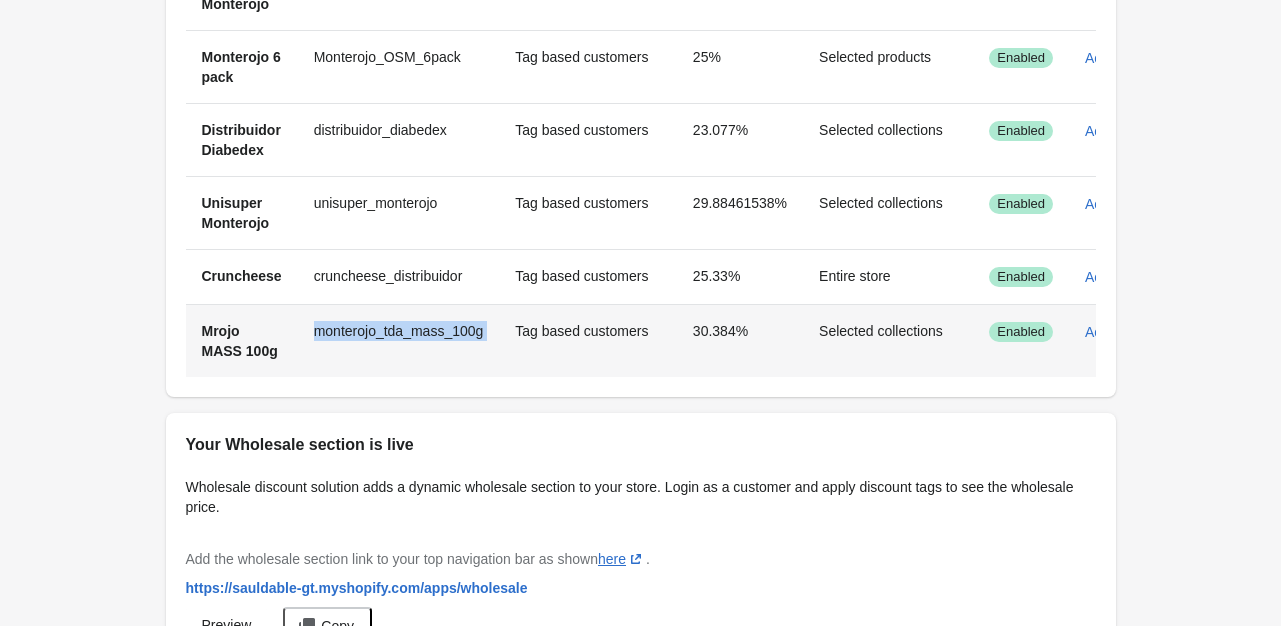 drag, startPoint x: 489, startPoint y: 313, endPoint x: 312, endPoint y: 305, distance: 177.1807 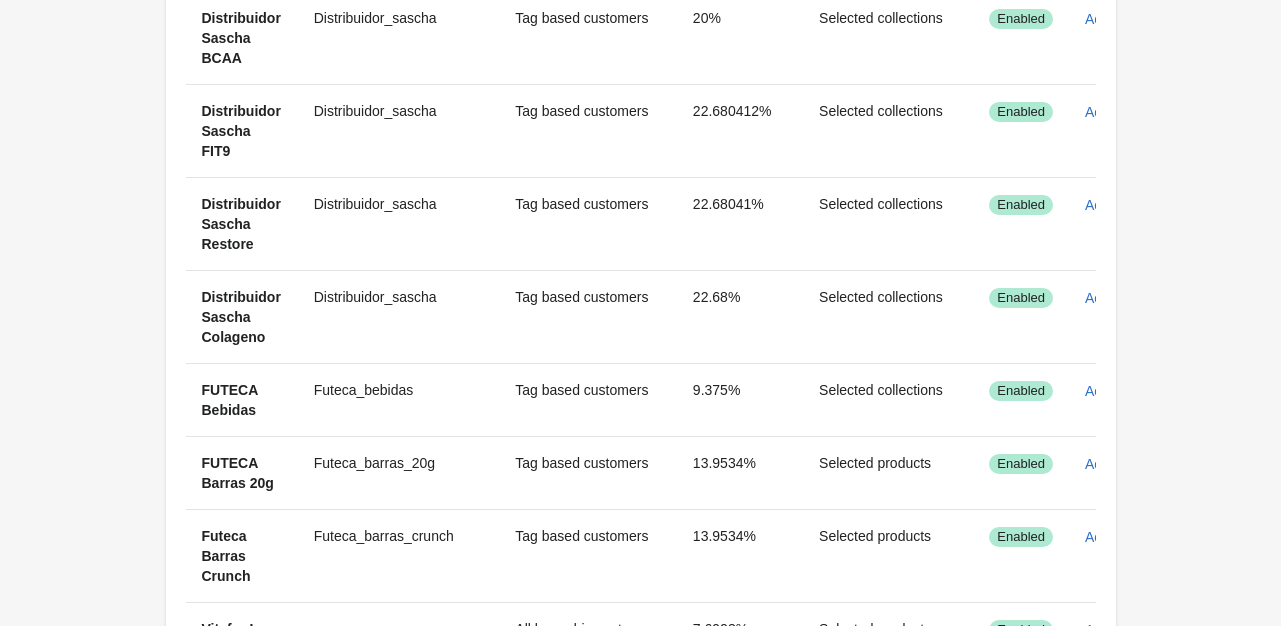scroll, scrollTop: 0, scrollLeft: 0, axis: both 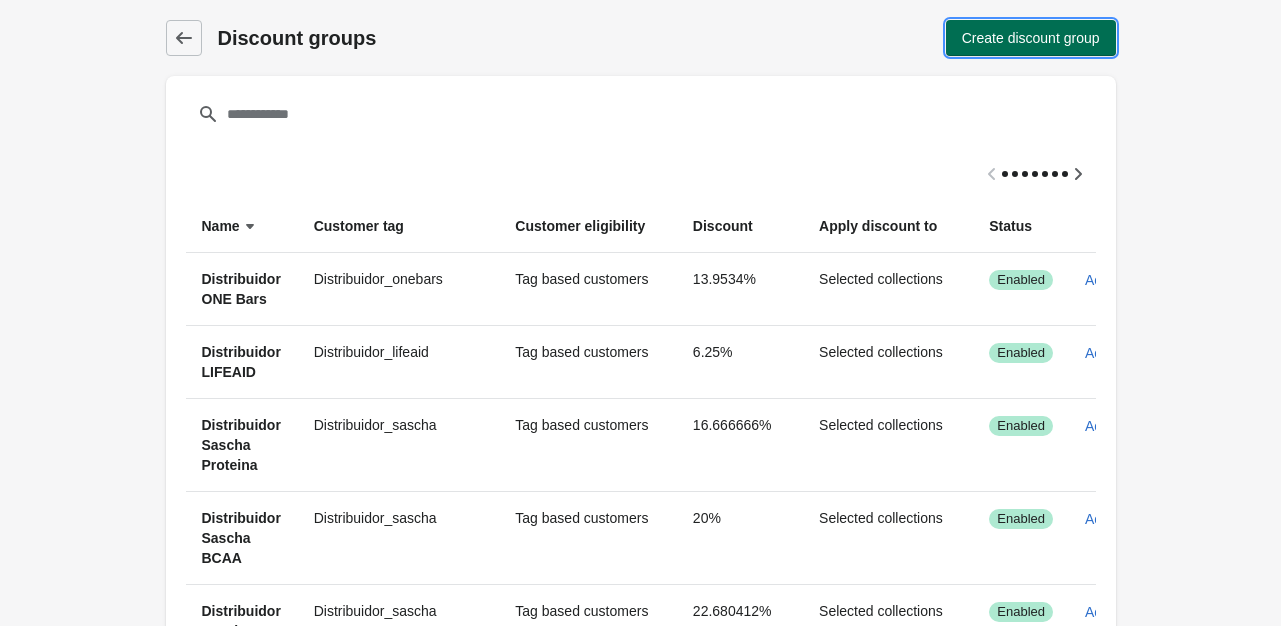 click on "Create discount group" at bounding box center (1031, 38) 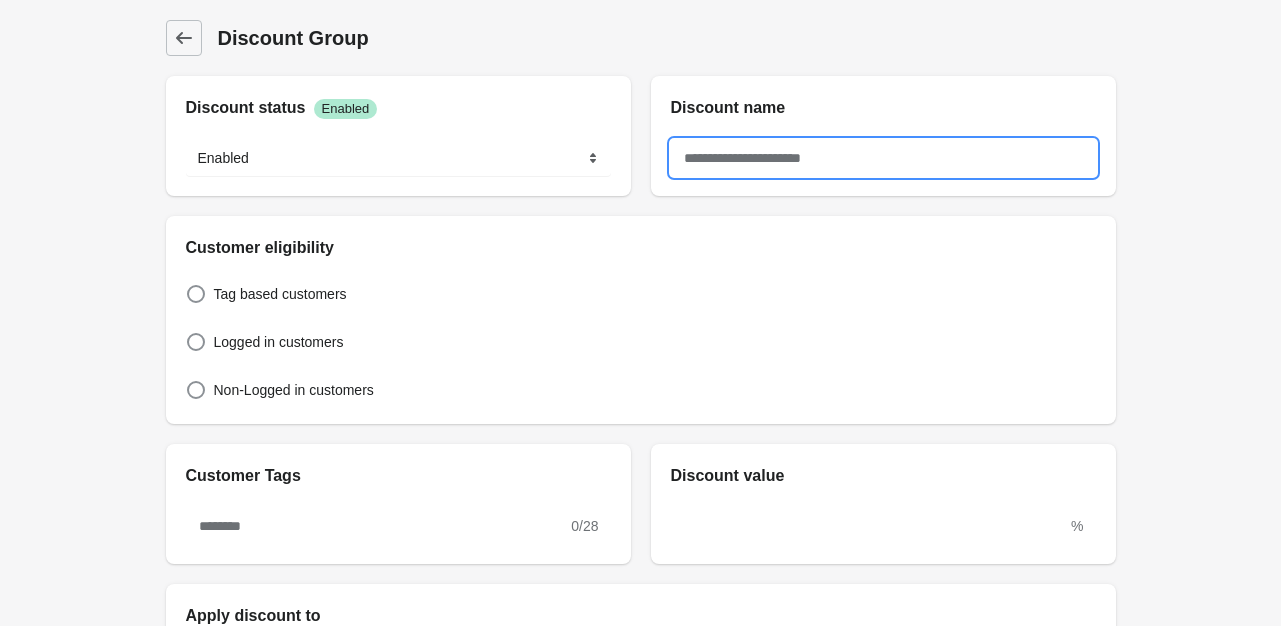 click at bounding box center (883, 158) 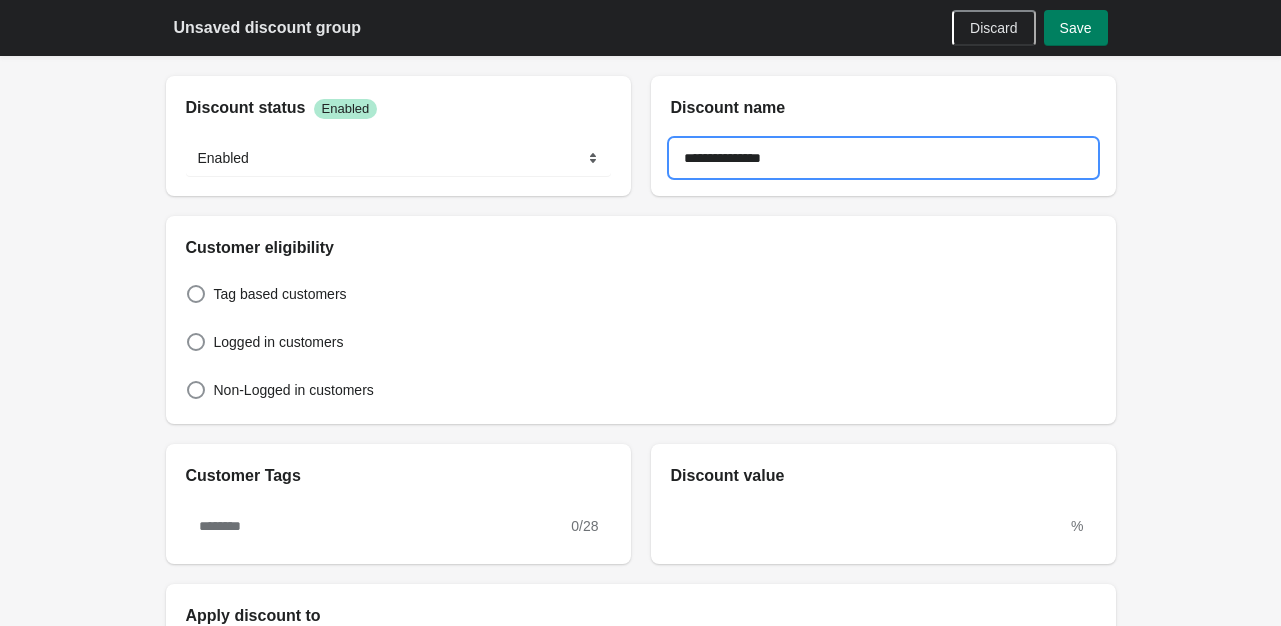 type on "**********" 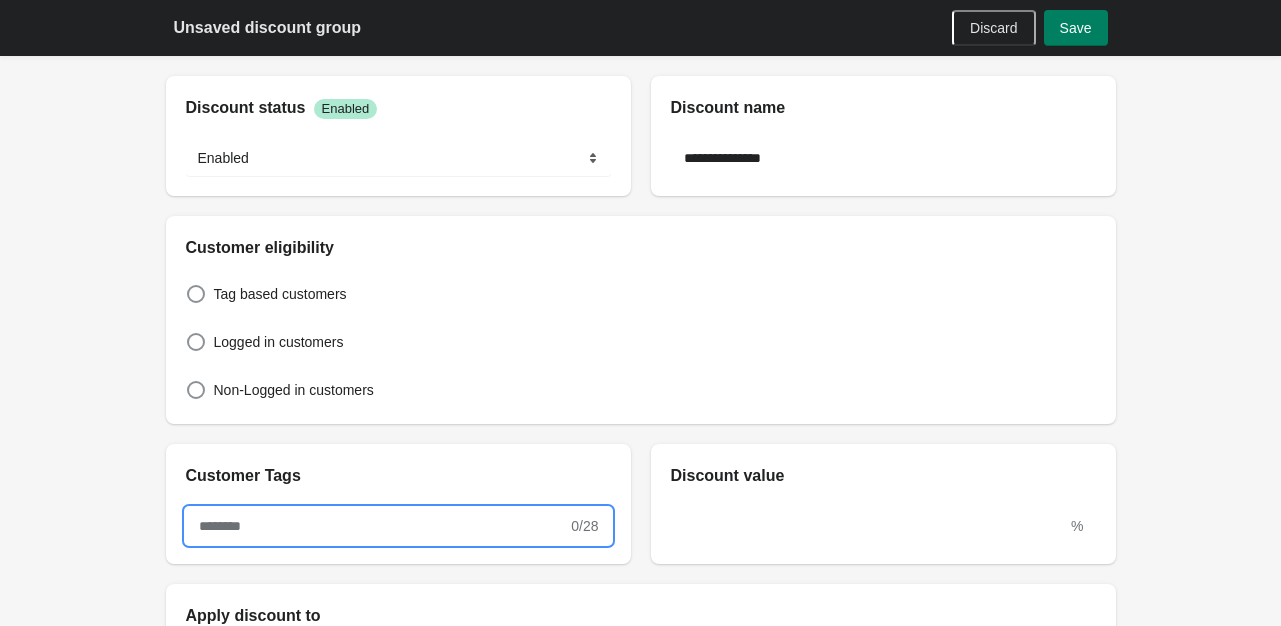 click at bounding box center [377, 526] 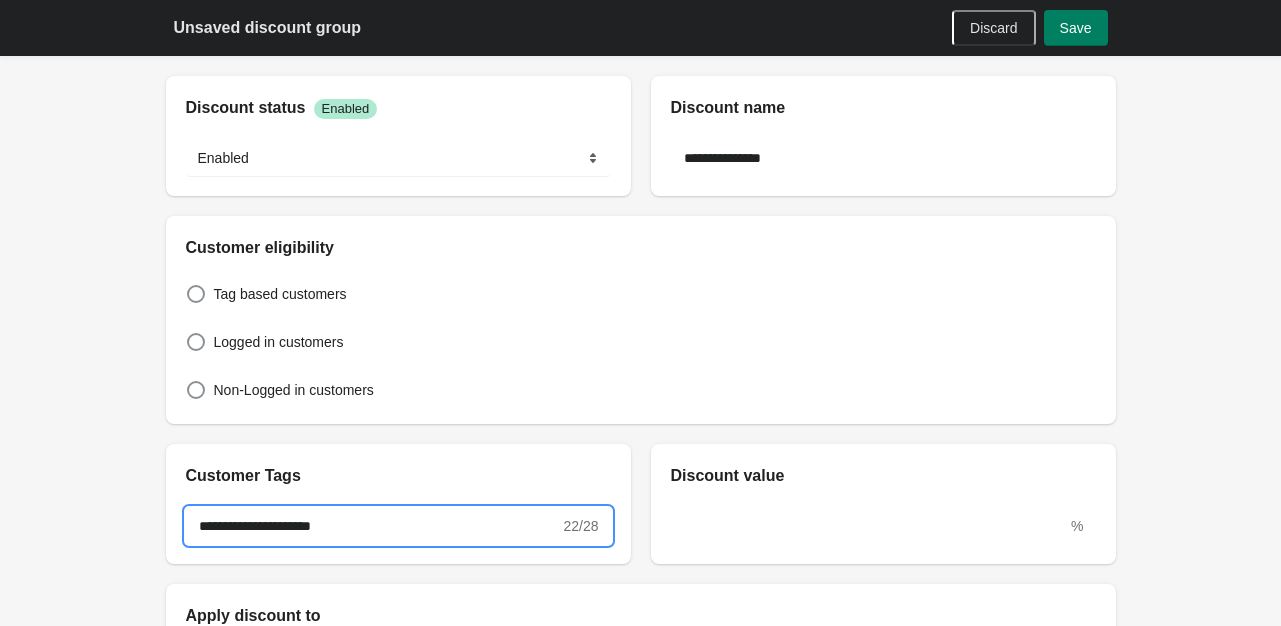 type on "**********" 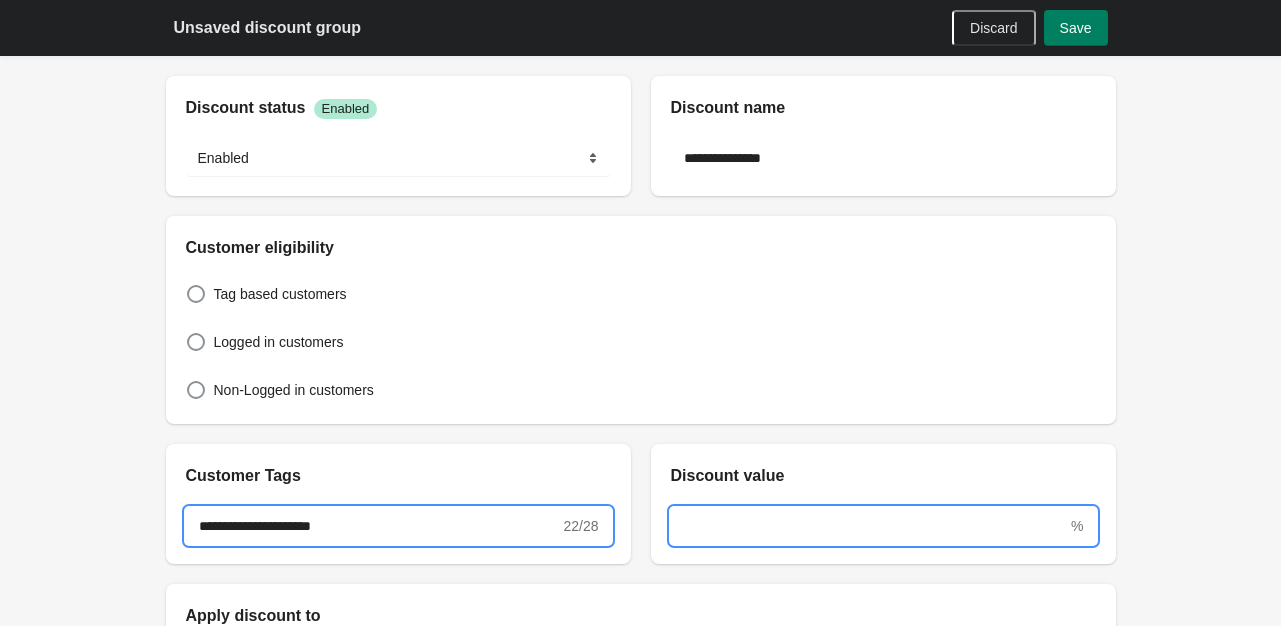 click at bounding box center (869, 526) 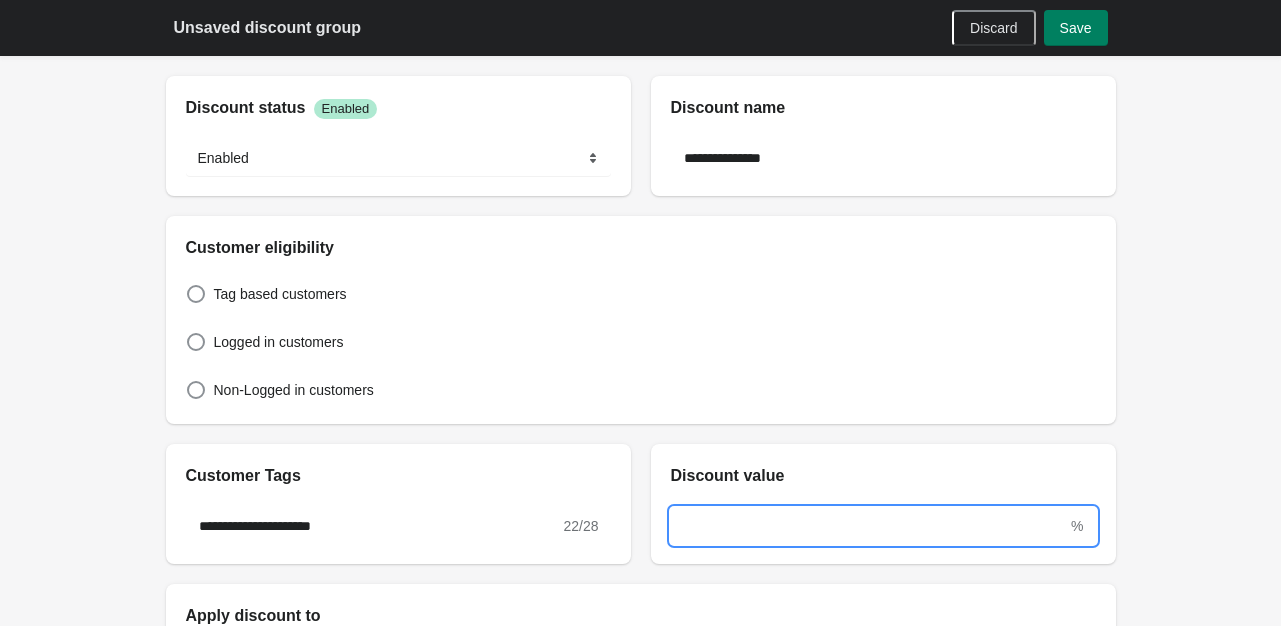 click at bounding box center (869, 526) 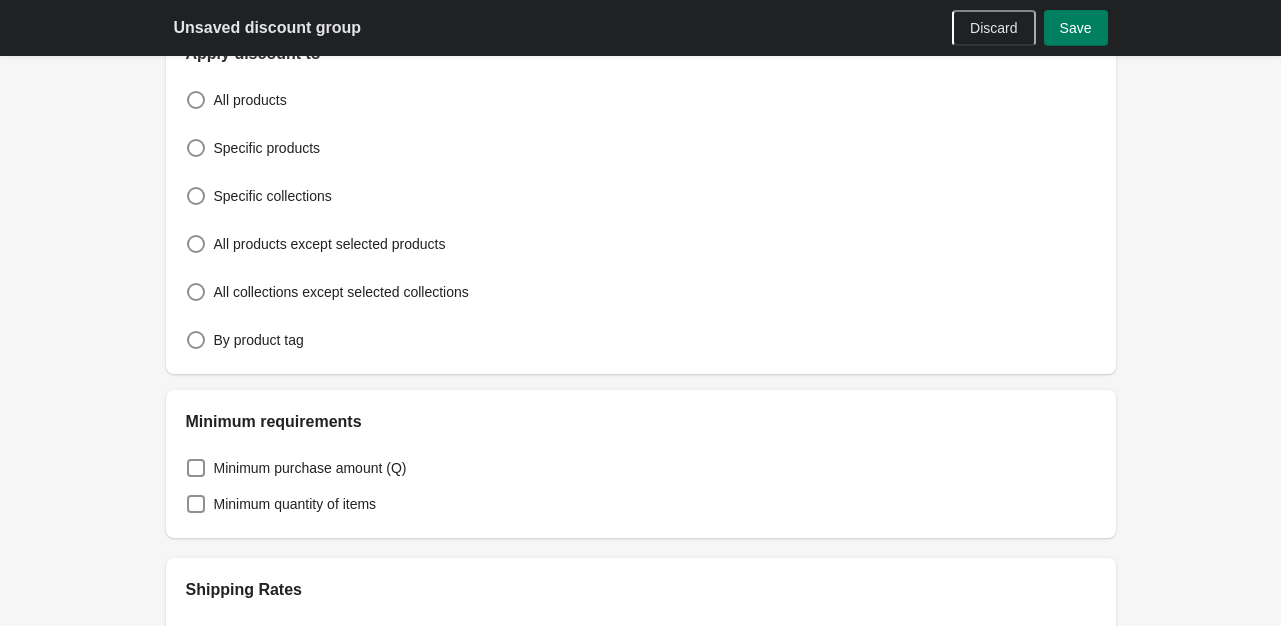 scroll, scrollTop: 600, scrollLeft: 0, axis: vertical 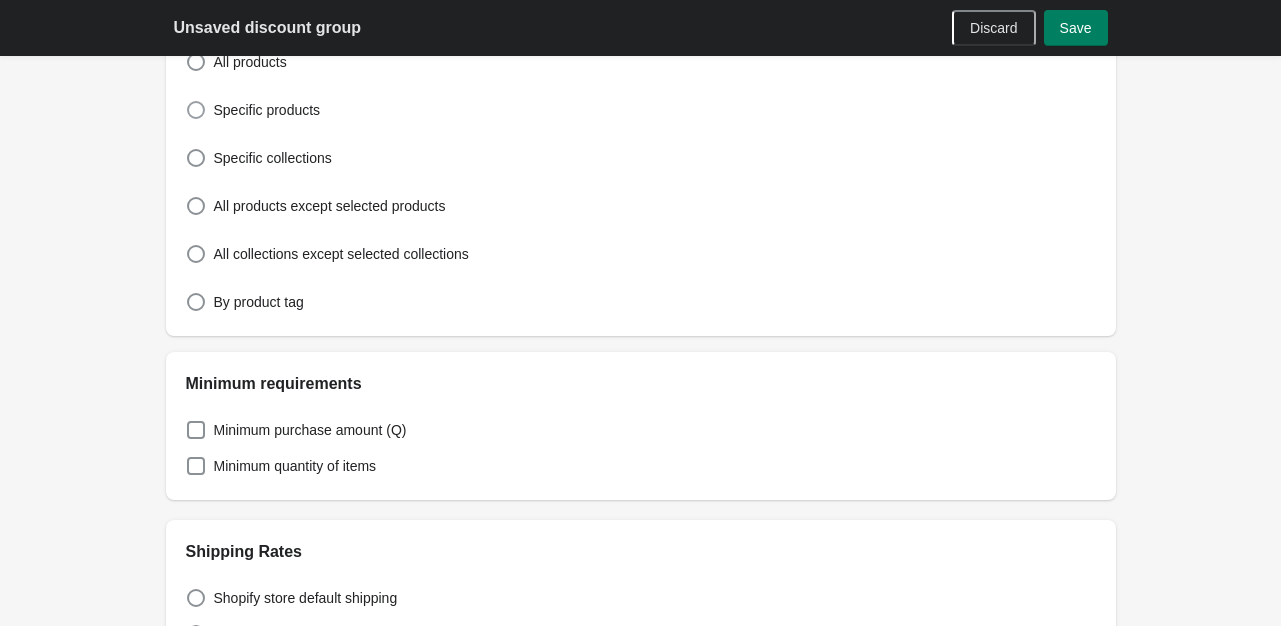 type on "****" 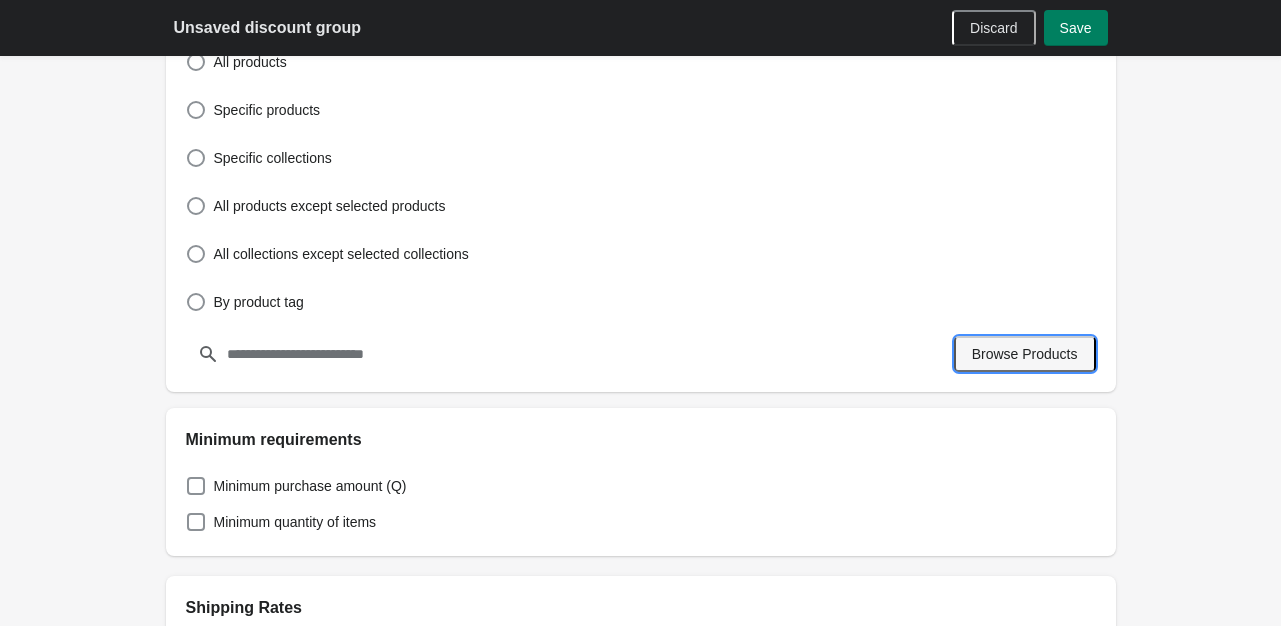 click on "Browse Products" at bounding box center (1025, 354) 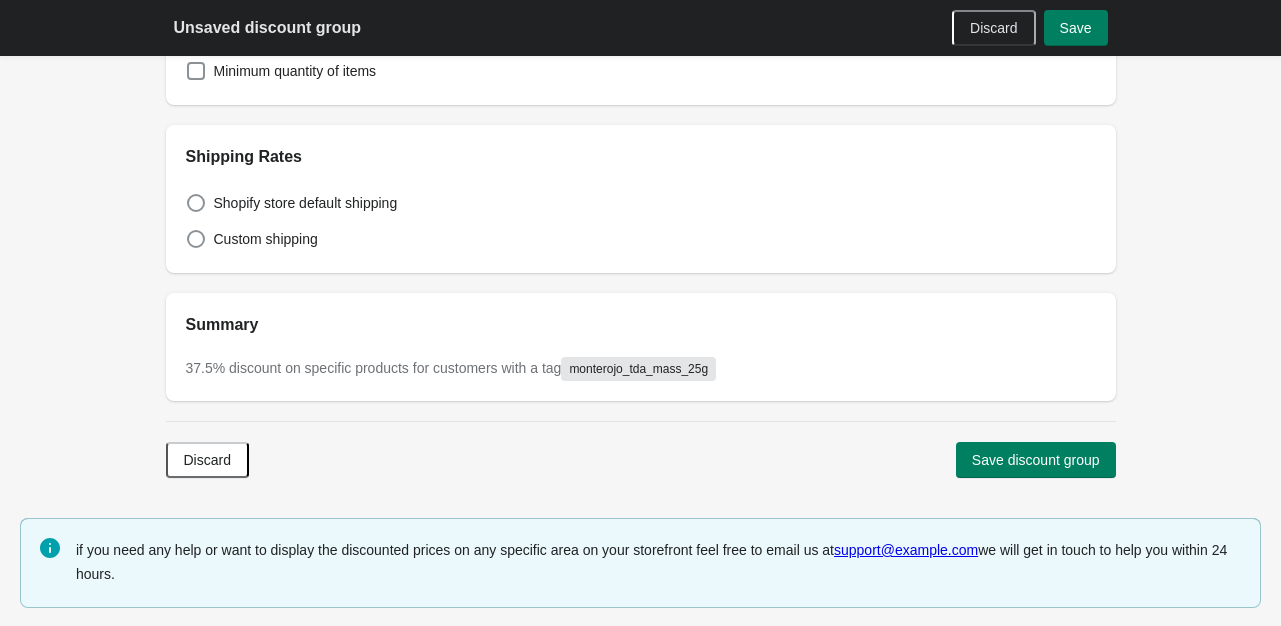 scroll, scrollTop: 1452, scrollLeft: 0, axis: vertical 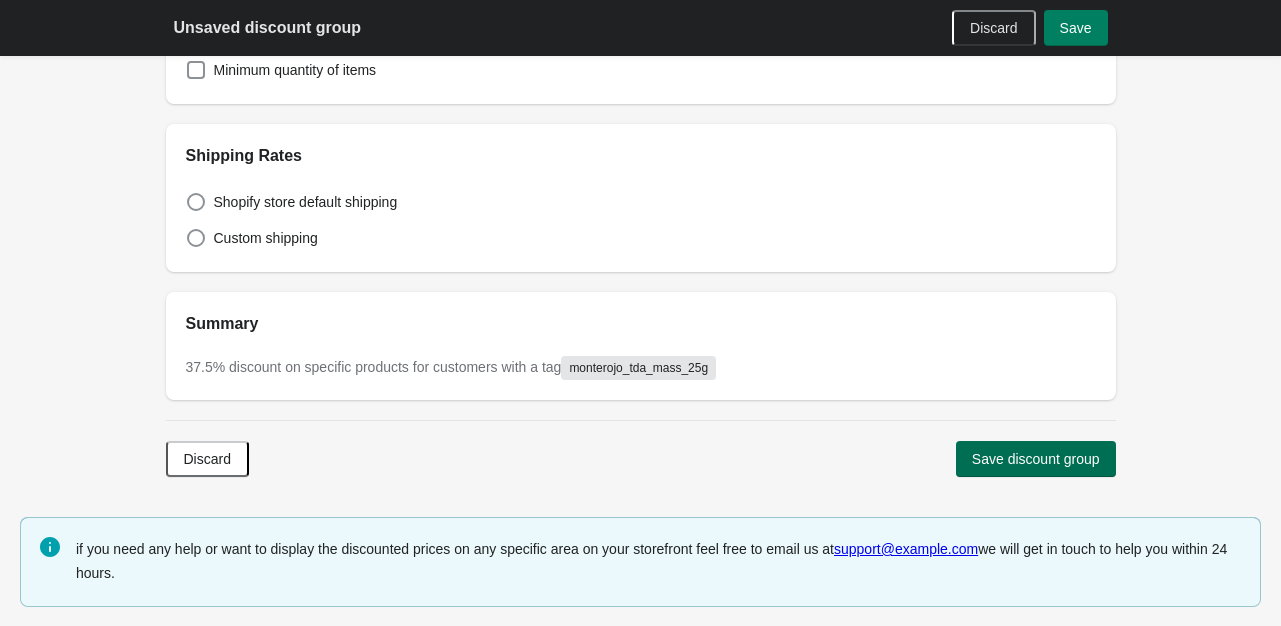 click on "Save discount group" at bounding box center [1036, 459] 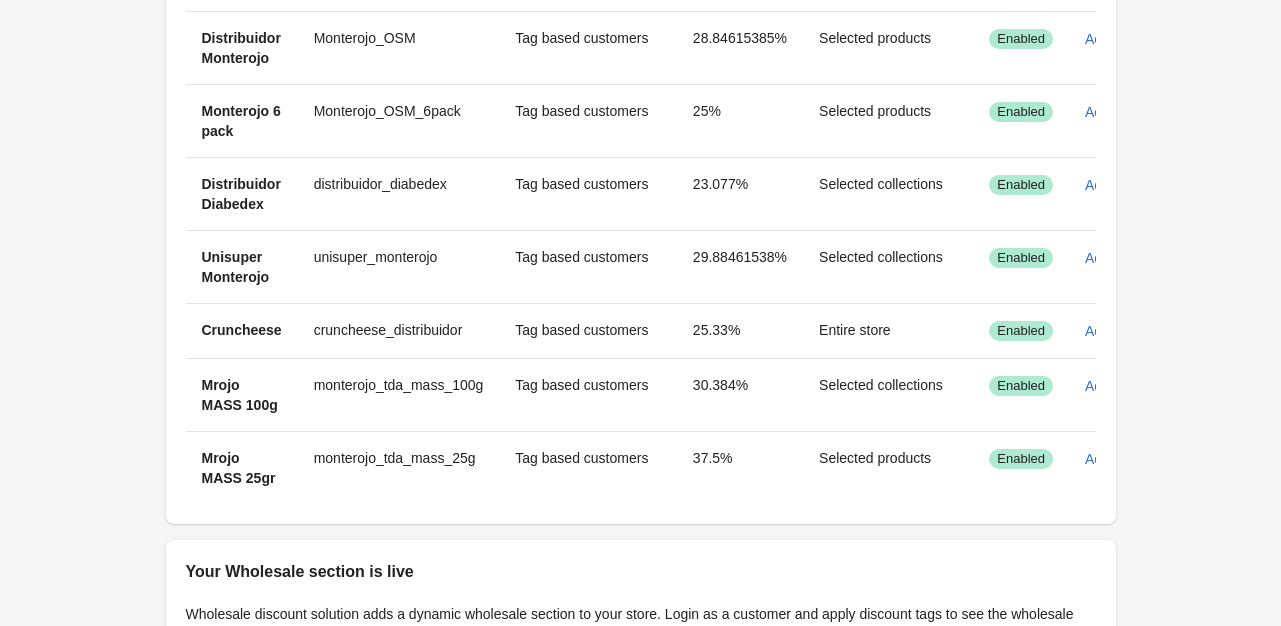 scroll, scrollTop: 1144, scrollLeft: 0, axis: vertical 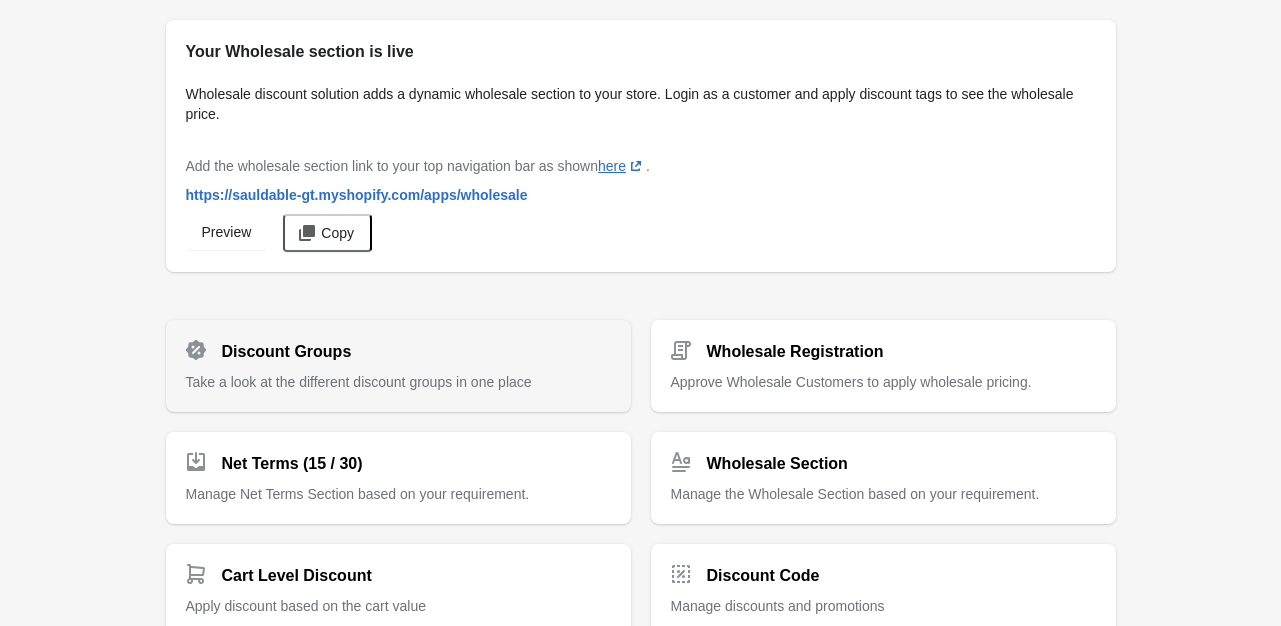 click on "Discount Groups" at bounding box center [287, 352] 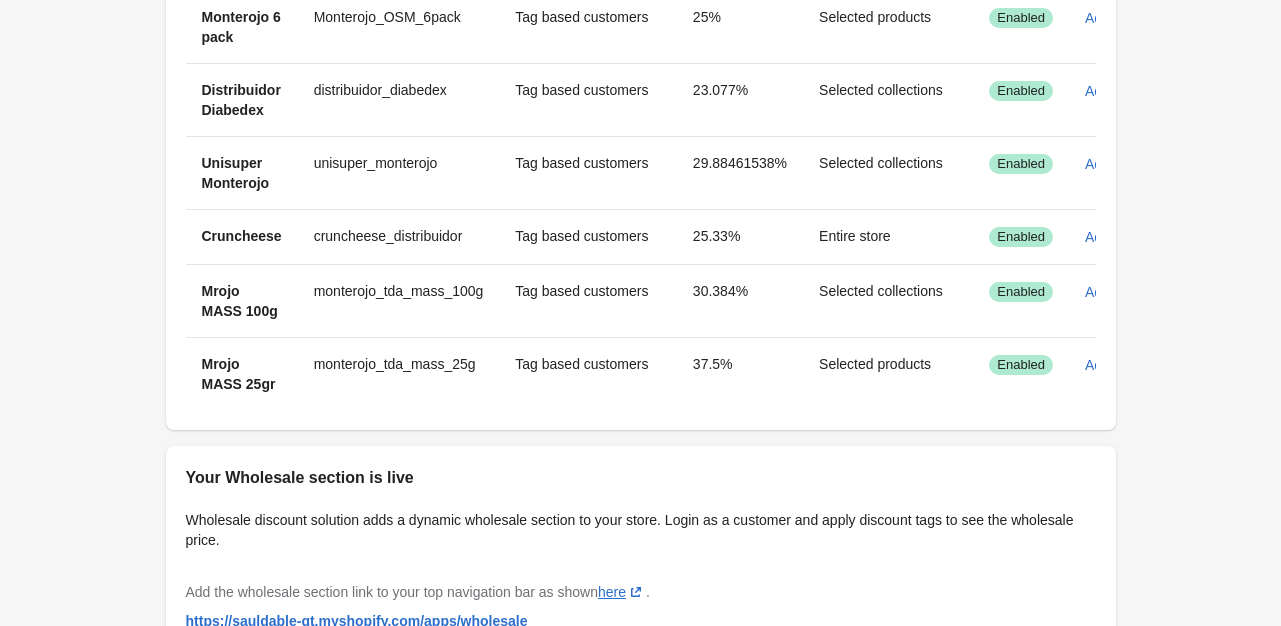 scroll, scrollTop: 1200, scrollLeft: 0, axis: vertical 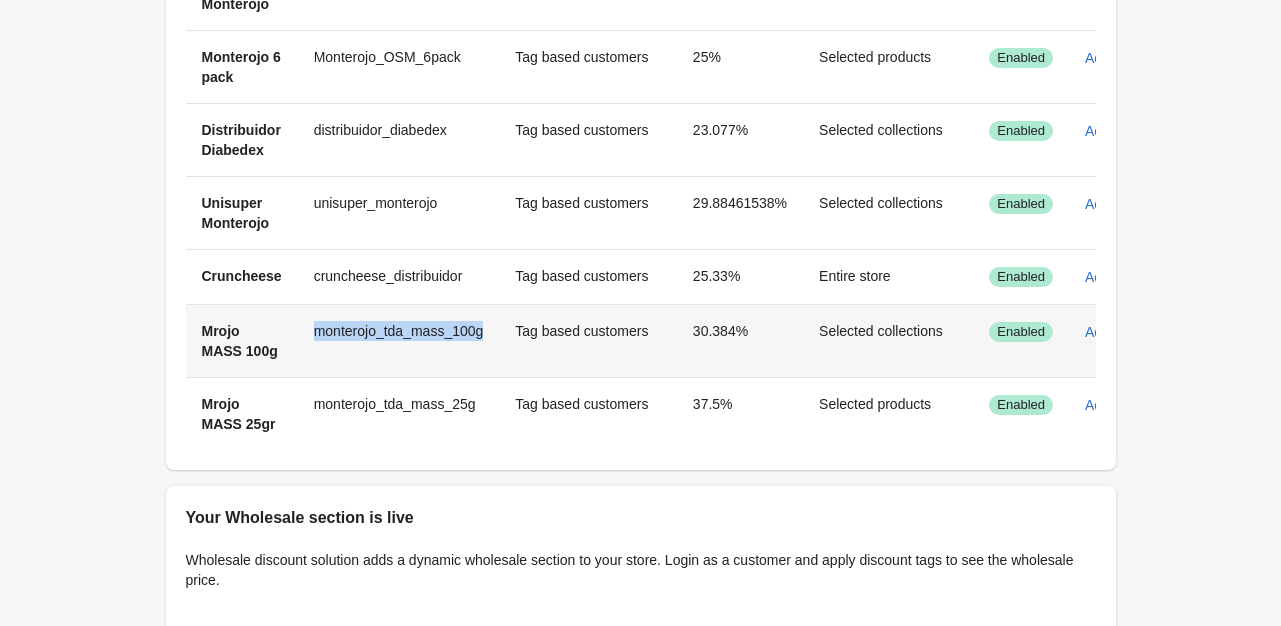 drag, startPoint x: 482, startPoint y: 310, endPoint x: 308, endPoint y: 305, distance: 174.07182 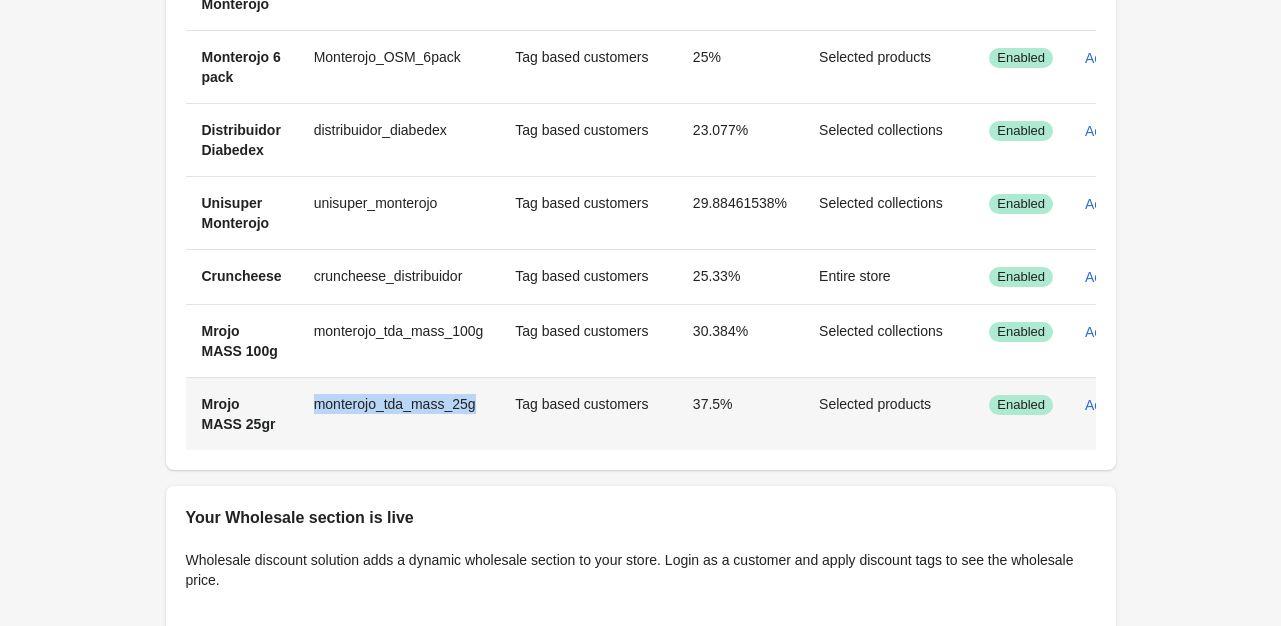 drag, startPoint x: 472, startPoint y: 385, endPoint x: 312, endPoint y: 385, distance: 160 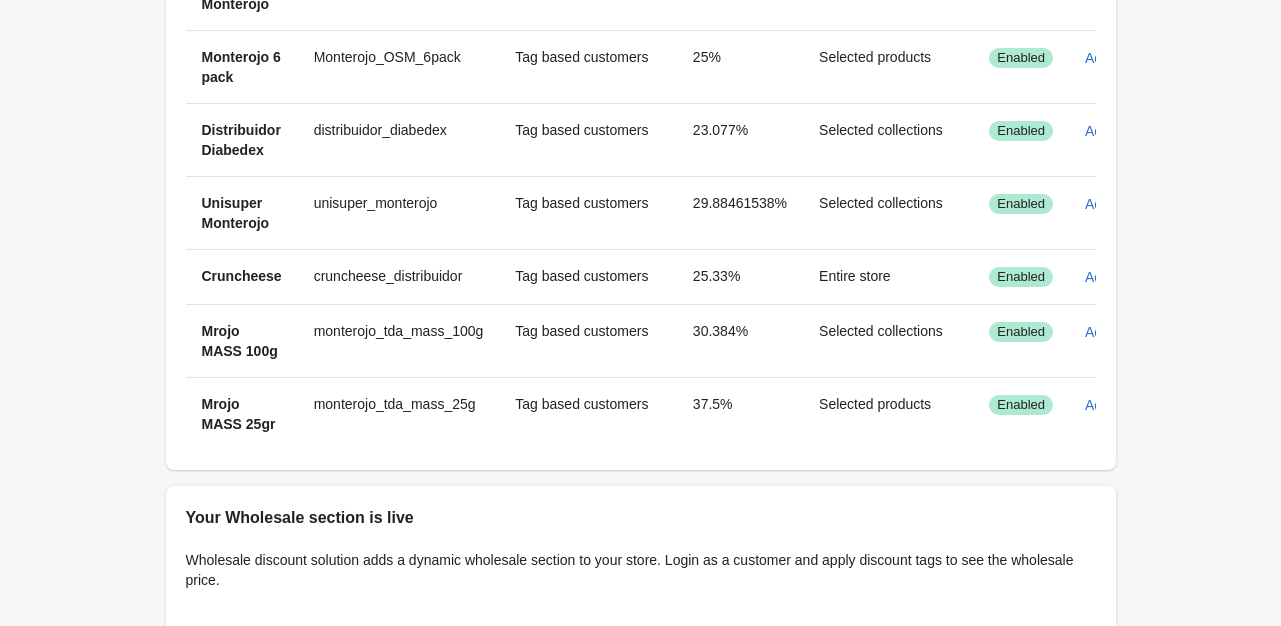 click on "Discount groups Discount groups Create discount group Filter items sort ascending by Name sort descending by Customer tag Customer eligibility sort descending by Discount sort descending by Apply discount to Status   Distribuidor ONE Bars Distribuidor_onebars Tag based customers 13.9534% Selected collections Success Enabled Actions Distribuidor LIFEAID Distribuidor_lifeaid Tag based customers 6.25% Selected collections Success Enabled Actions Distribuidor Sascha Proteina Distribuidor_sascha Tag based customers 16.666666% Selected collections Success Enabled Actions Distribuidor Sascha BCAA Distribuidor_sascha Tag based customers 20% Selected collections Success Enabled Actions Distribuidor Sascha FIT9 Distribuidor_sascha Tag based customers 22.680412% Selected collections Success Enabled Actions Distribuidor Sascha Restore Distribuidor_sascha Tag based customers 22.68041% Selected collections Success Enabled Actions Distribuidor Sascha Colageno Distribuidor_sascha Tag based customers 22.68% Success Enabled" at bounding box center [640, 40] 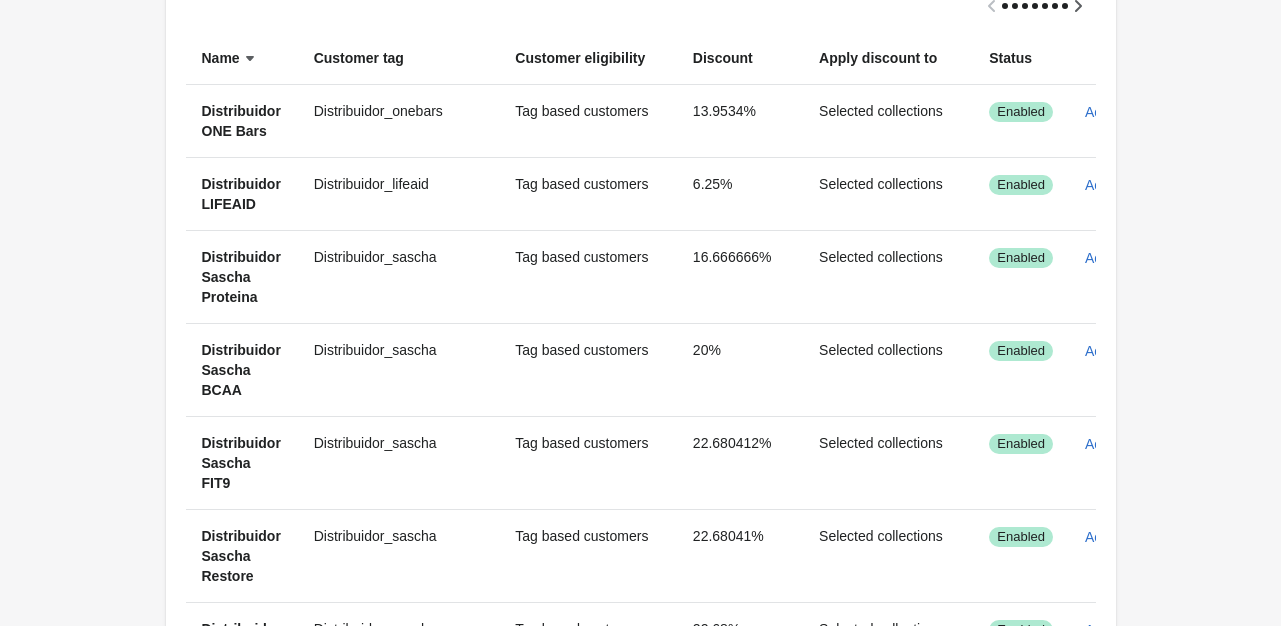 scroll, scrollTop: 200, scrollLeft: 0, axis: vertical 